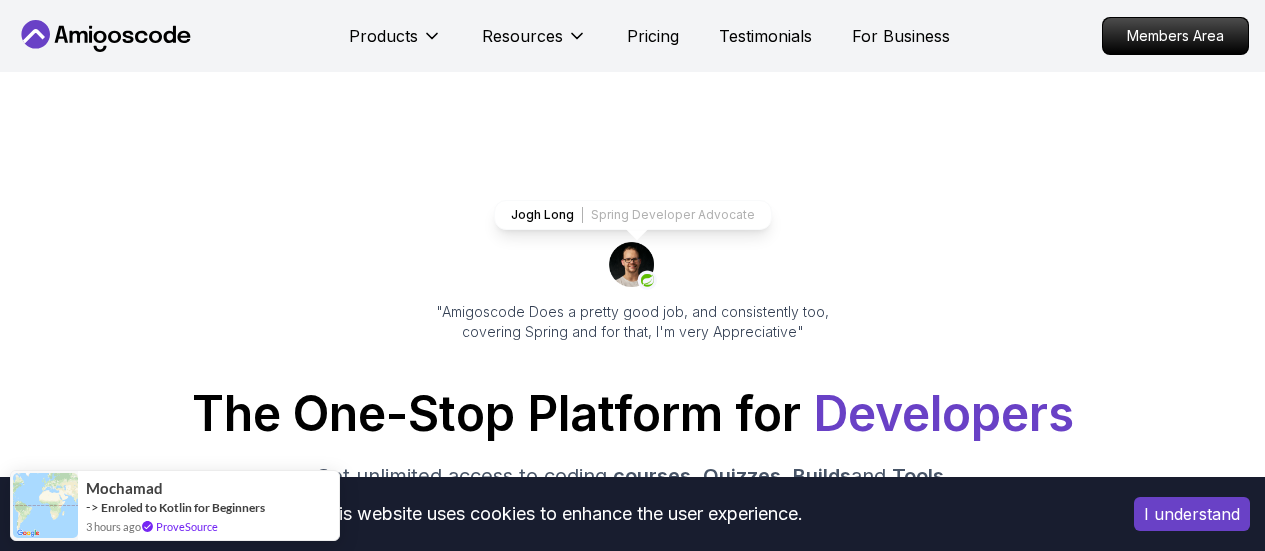scroll, scrollTop: 244, scrollLeft: 0, axis: vertical 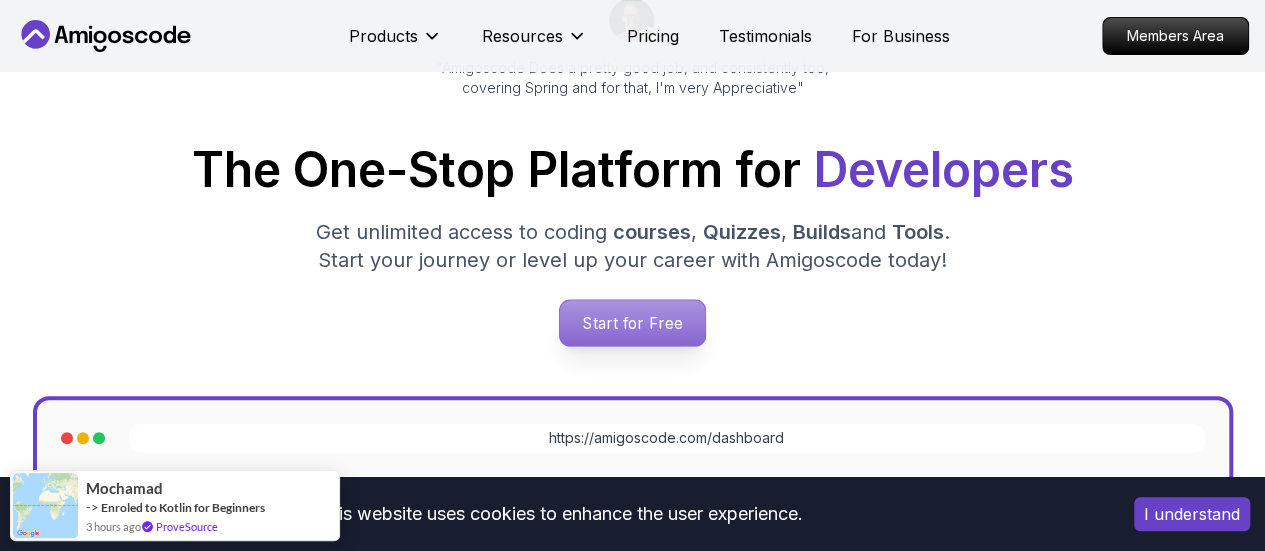 click on "Start for Free" at bounding box center [632, 323] 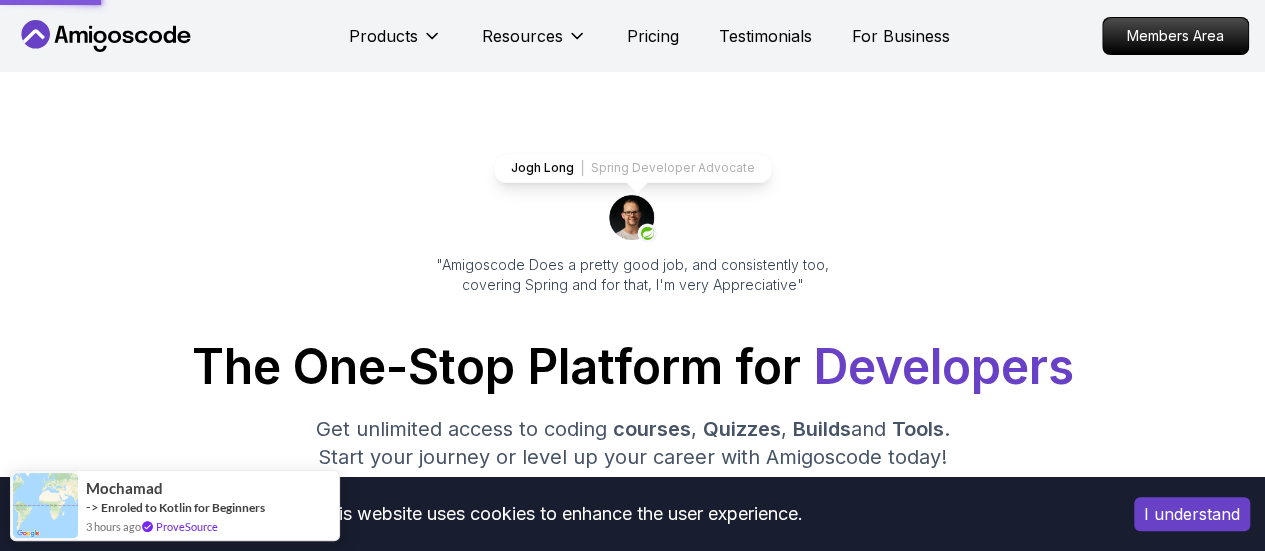 scroll, scrollTop: 0, scrollLeft: 0, axis: both 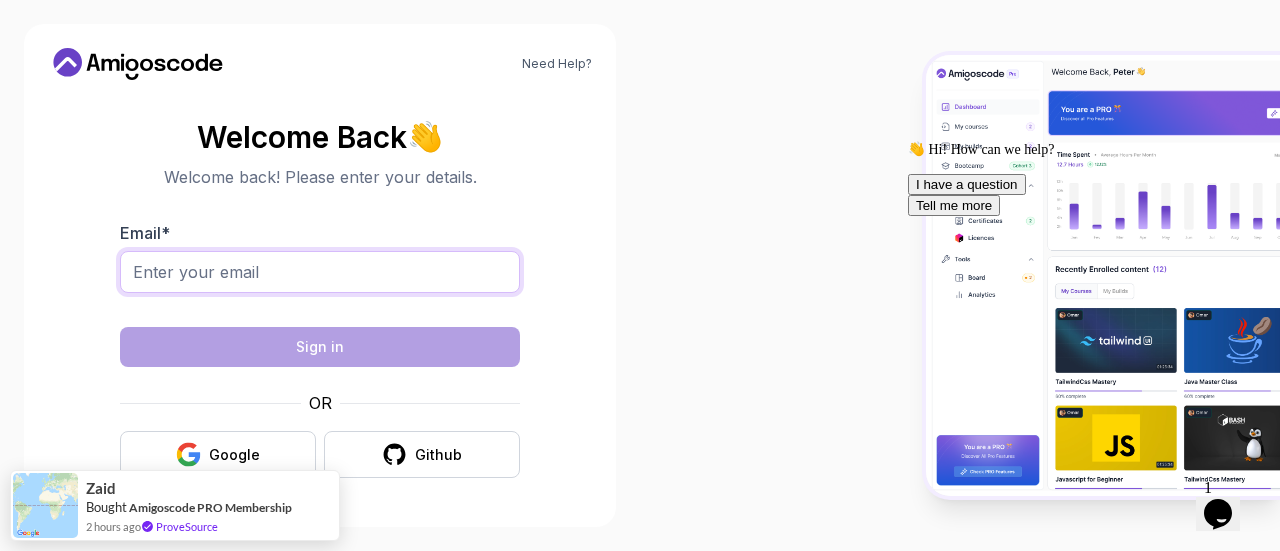 click on "Email *" at bounding box center [320, 272] 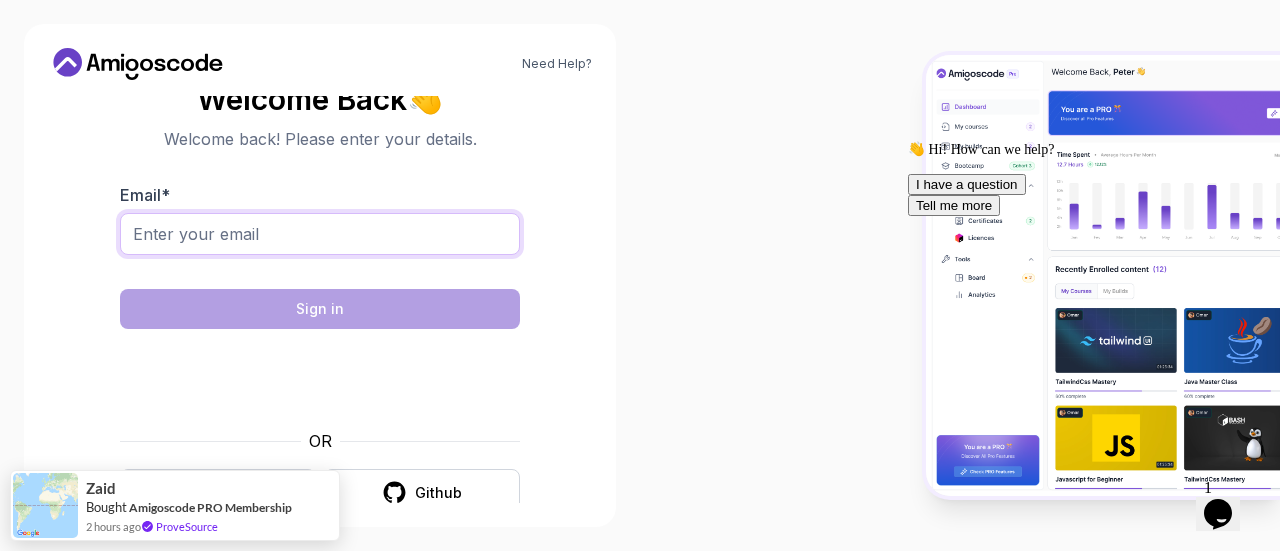 type on "[EMAIL]" 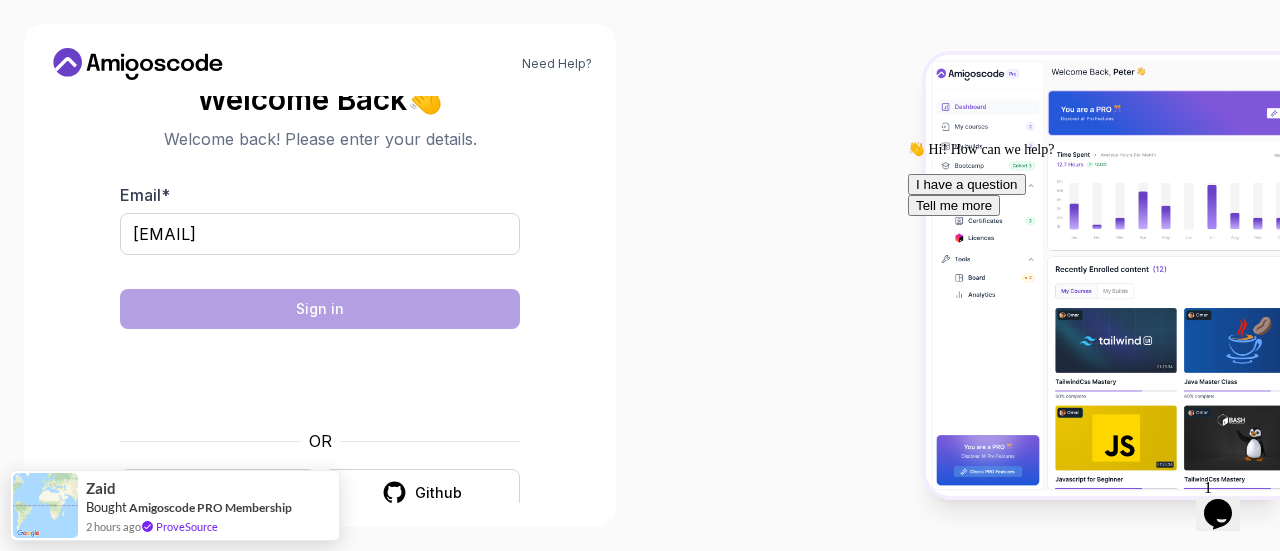 click on "Need Help? Welcome Back 👋 Welcome back! Please enter your details. Email * sara.elmassry11@gmail.com Sign in OR Google Github
Zaid Bought   Amigoscode PRO Membership 2 hours ago     ProveSource" at bounding box center (640, 275) 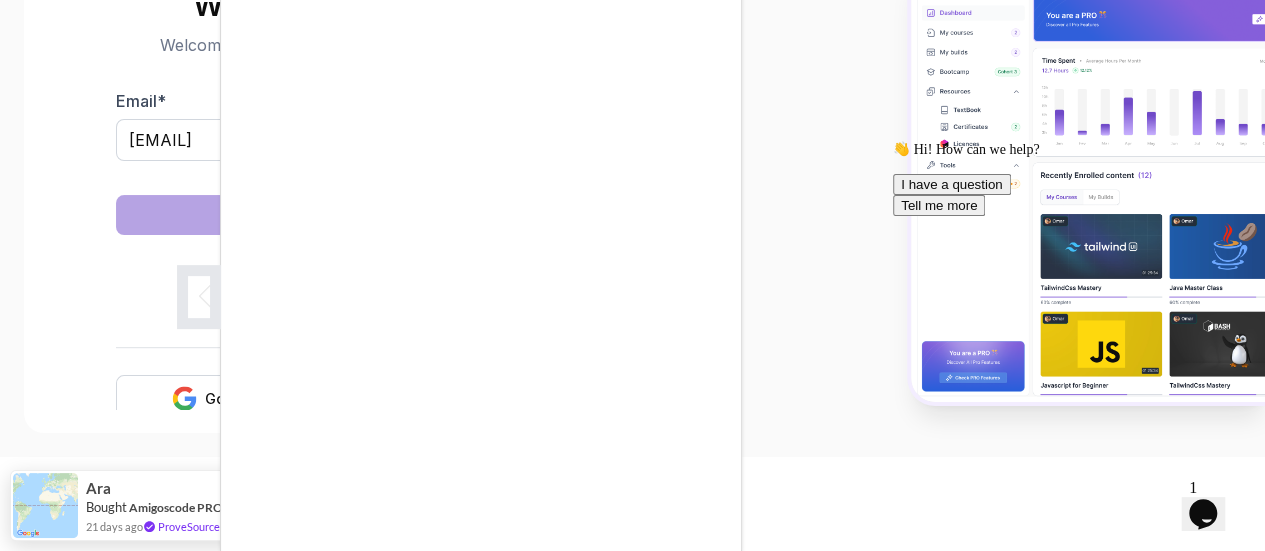 scroll, scrollTop: 96, scrollLeft: 0, axis: vertical 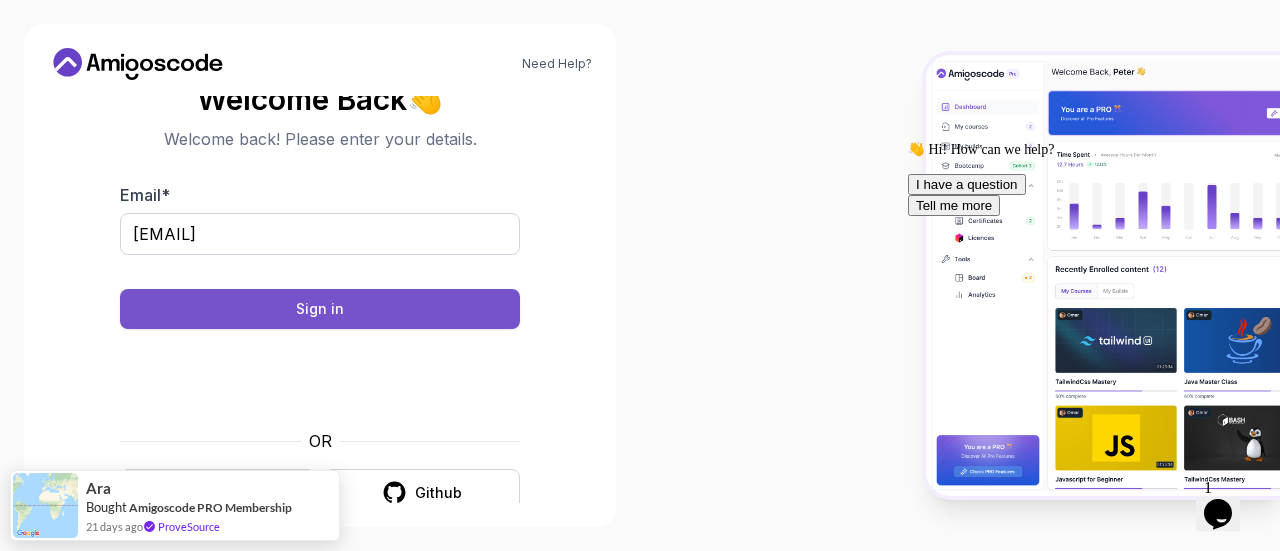 click on "Sign in" at bounding box center [320, 309] 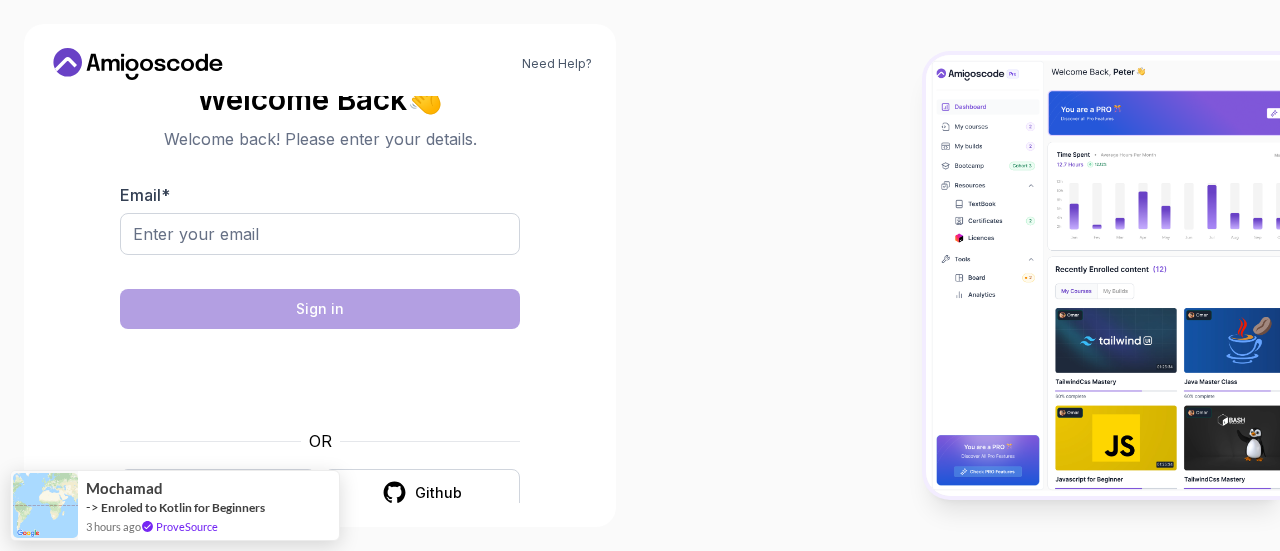 scroll, scrollTop: 0, scrollLeft: 0, axis: both 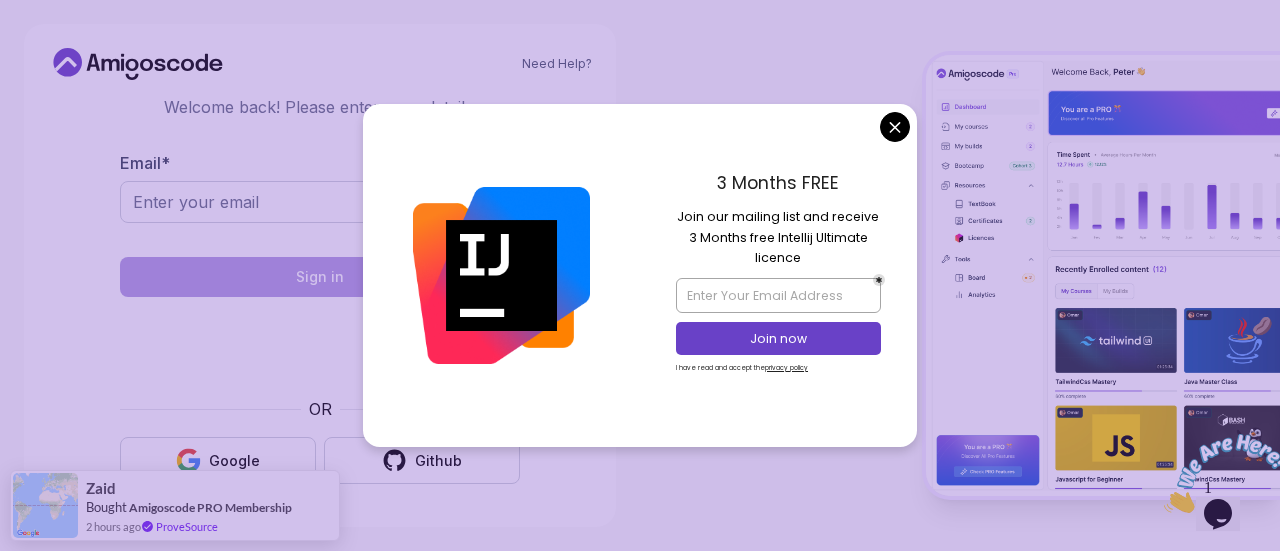 click on "Need Help? Welcome Back 👋 Welcome back! Please enter your details. Email * Sign in OR Google Github
Zaid Bought   Amigoscode PRO Membership 2 hours ago     ProveSource" at bounding box center (640, 275) 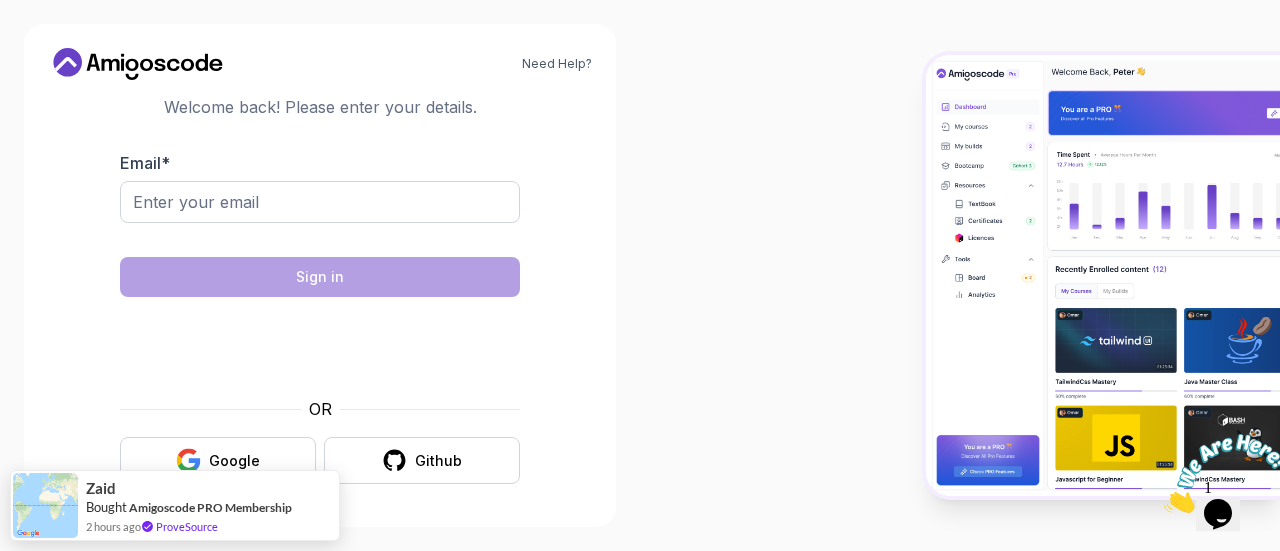 scroll, scrollTop: 0, scrollLeft: 0, axis: both 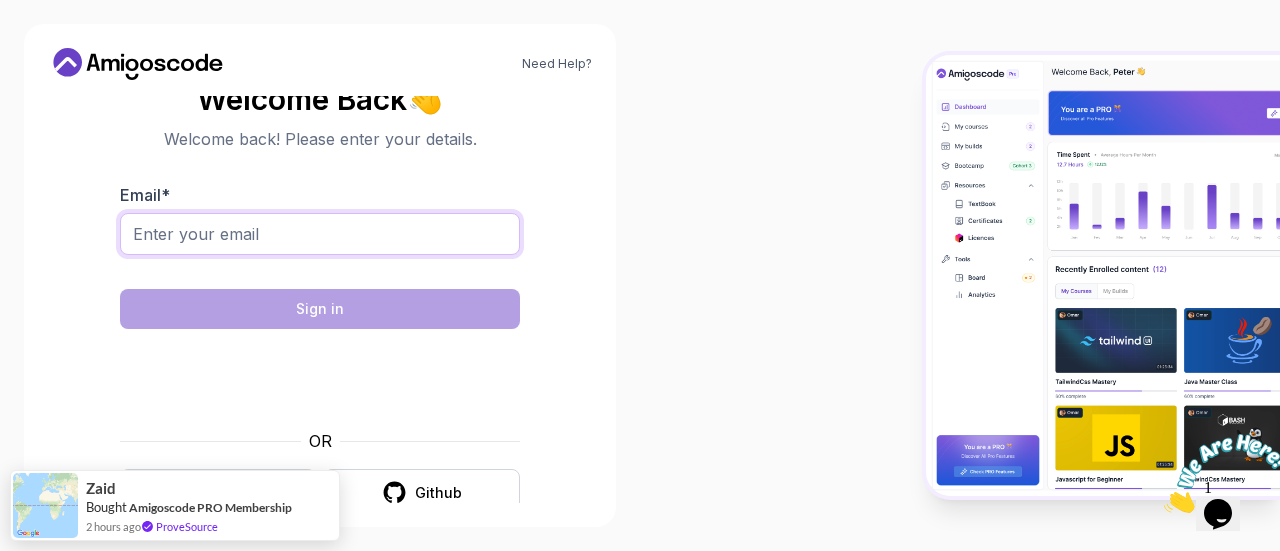 click on "Email *" at bounding box center (320, 234) 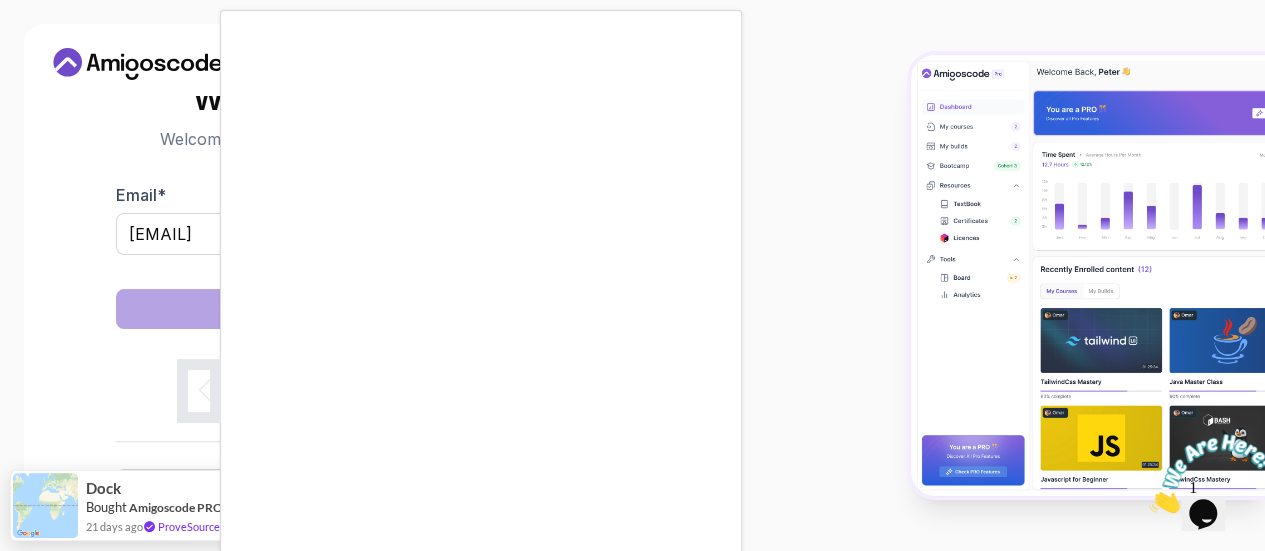 scroll, scrollTop: 96, scrollLeft: 0, axis: vertical 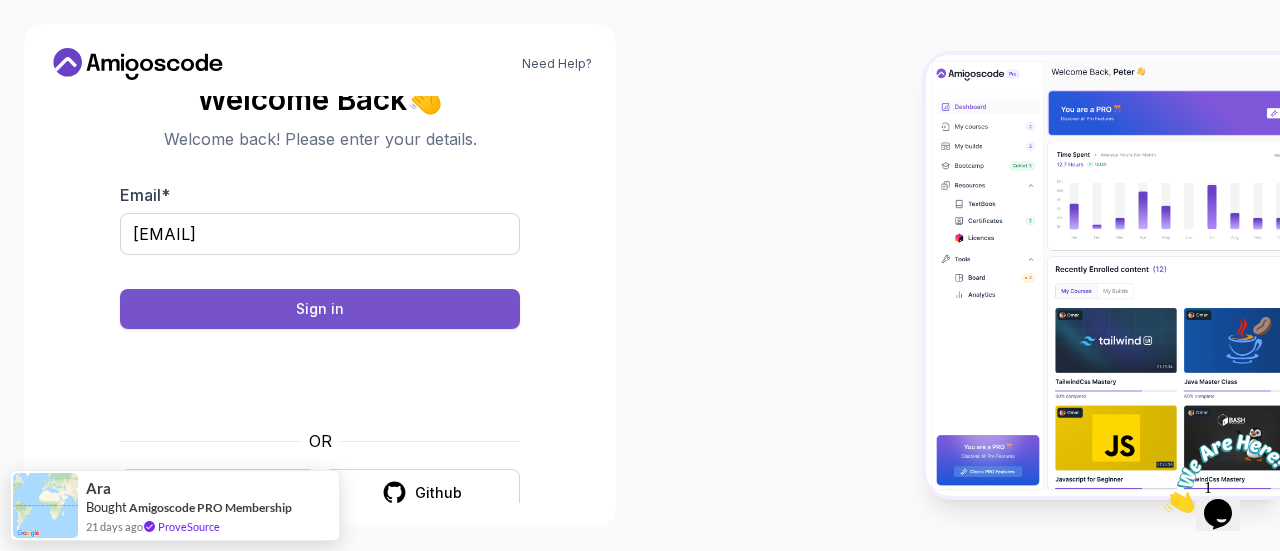 click on "Sign in" at bounding box center [320, 309] 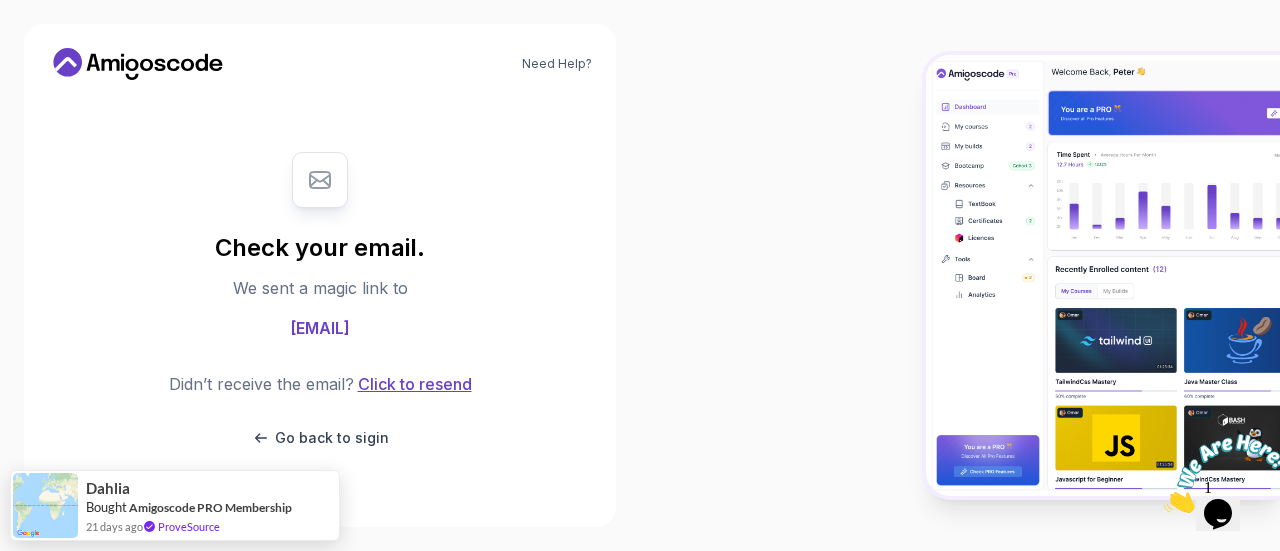 click on "Click to resend" at bounding box center [413, 384] 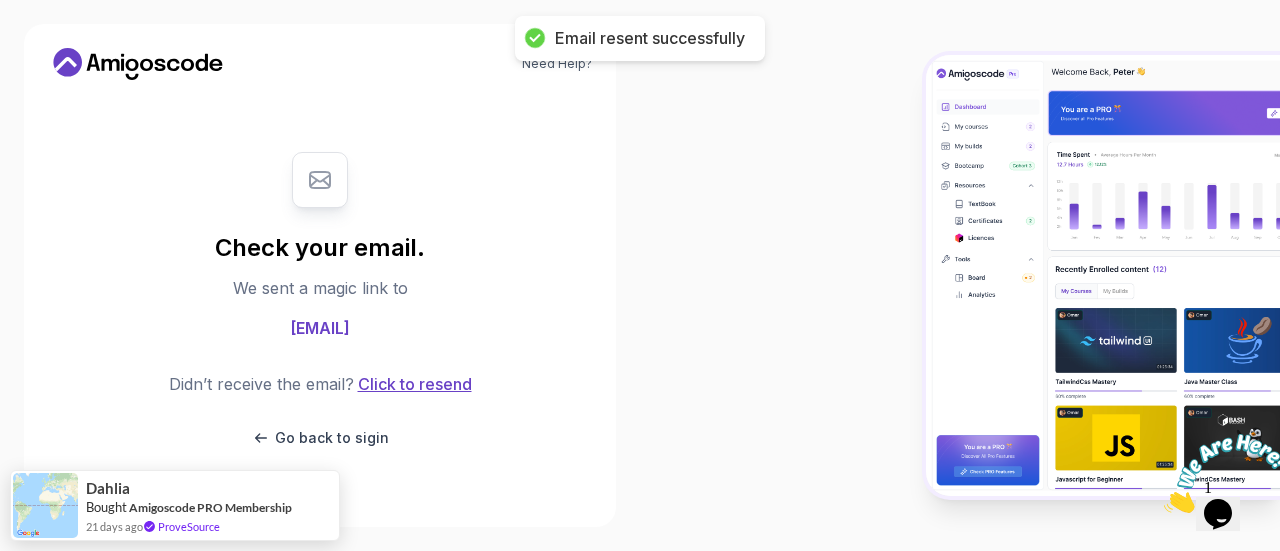 click on "Click to resend" at bounding box center [413, 384] 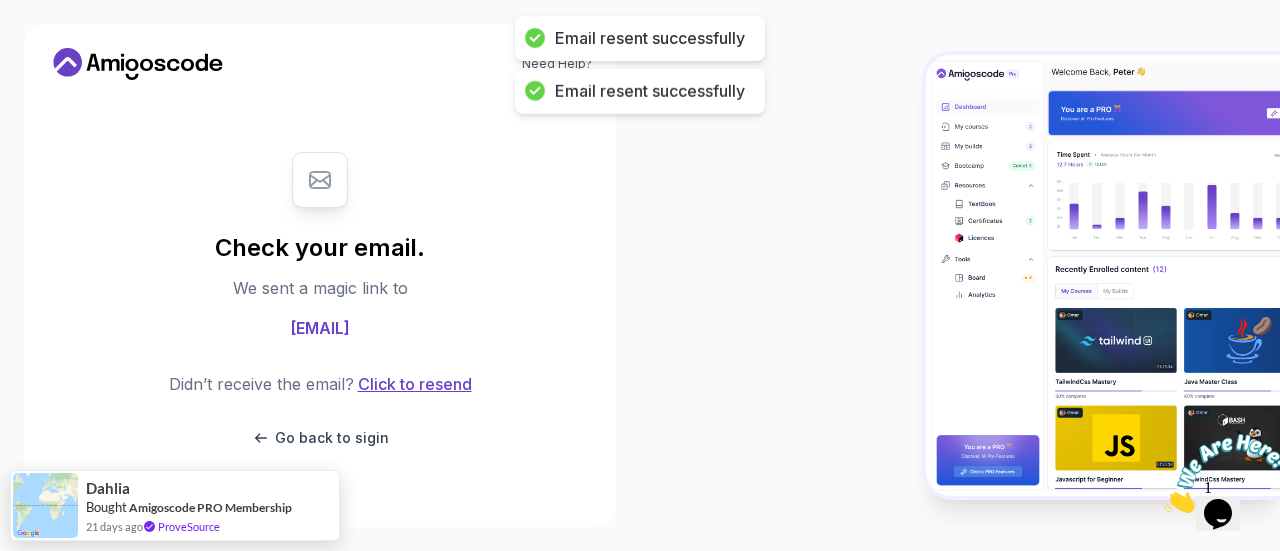click on "Click to resend" at bounding box center [413, 384] 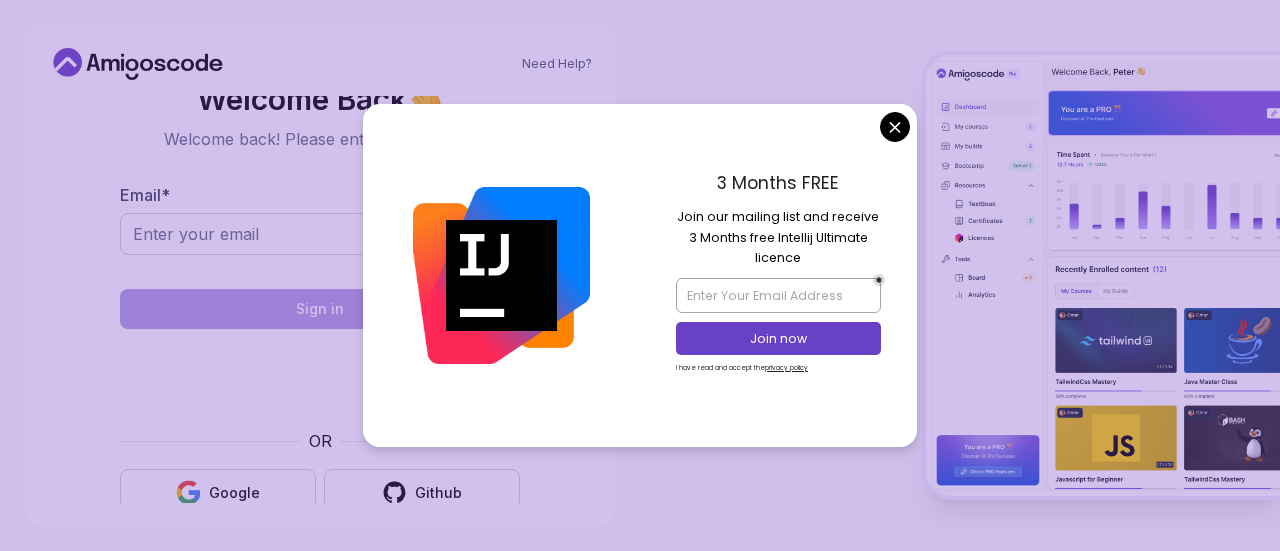 scroll, scrollTop: 0, scrollLeft: 0, axis: both 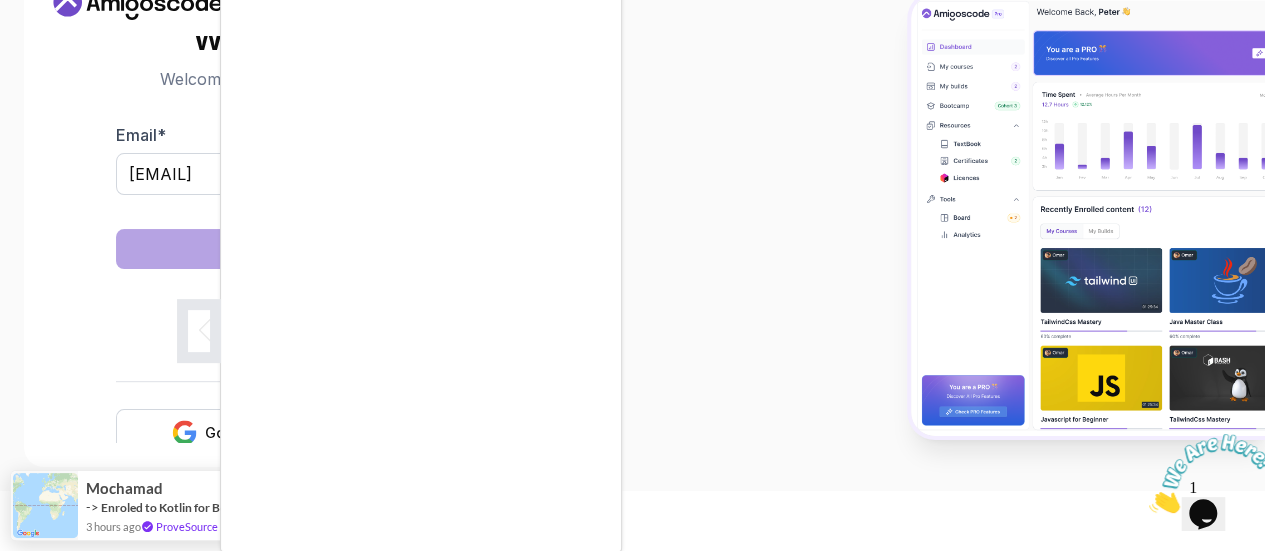 click on "Need Help? Welcome Back 👋 Welcome back! Please enter your details. Email * sara.elmassry11@gmail.com Sign in OR Google Github
Mochamad ->   Enroled to Kotlin for Beginners 3 hours ago     ProveSource" at bounding box center (632, 215) 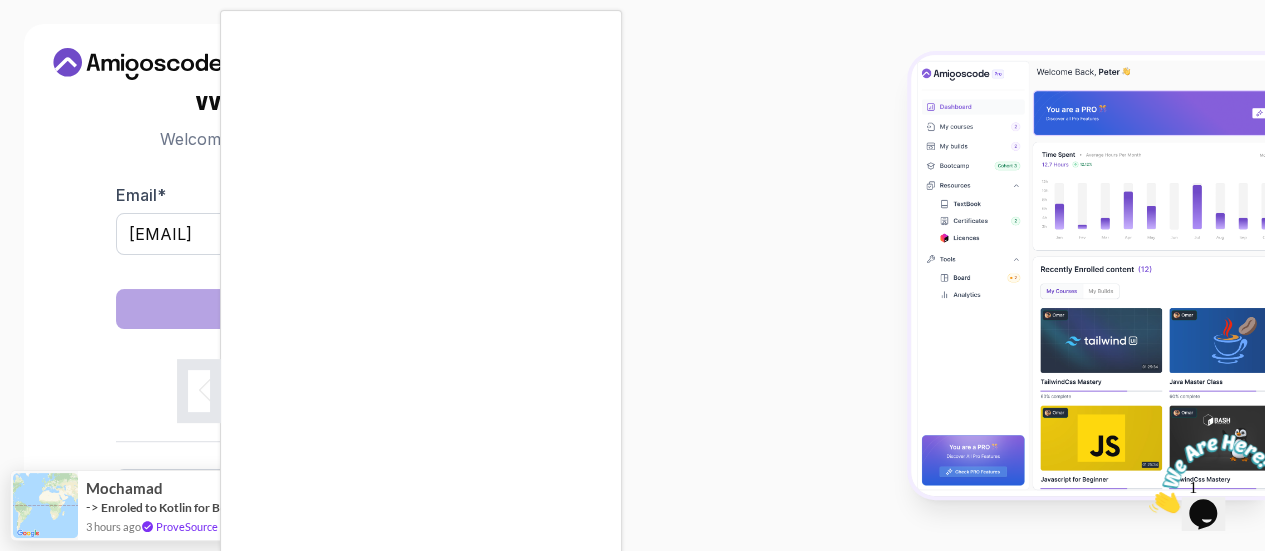 scroll, scrollTop: 60, scrollLeft: 0, axis: vertical 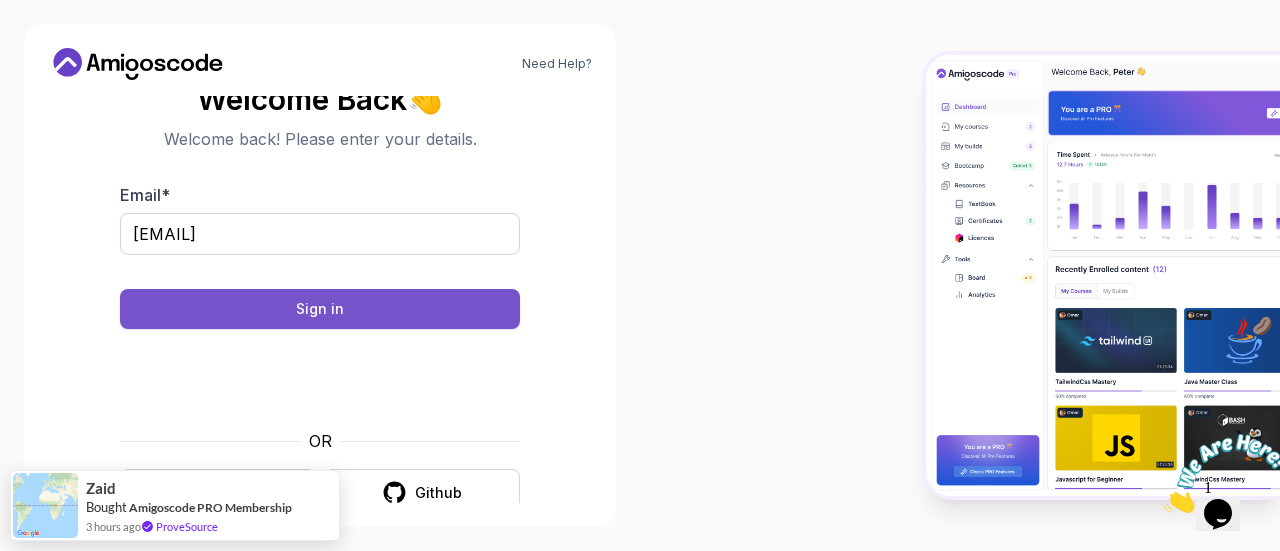 click on "Sign in" at bounding box center [320, 309] 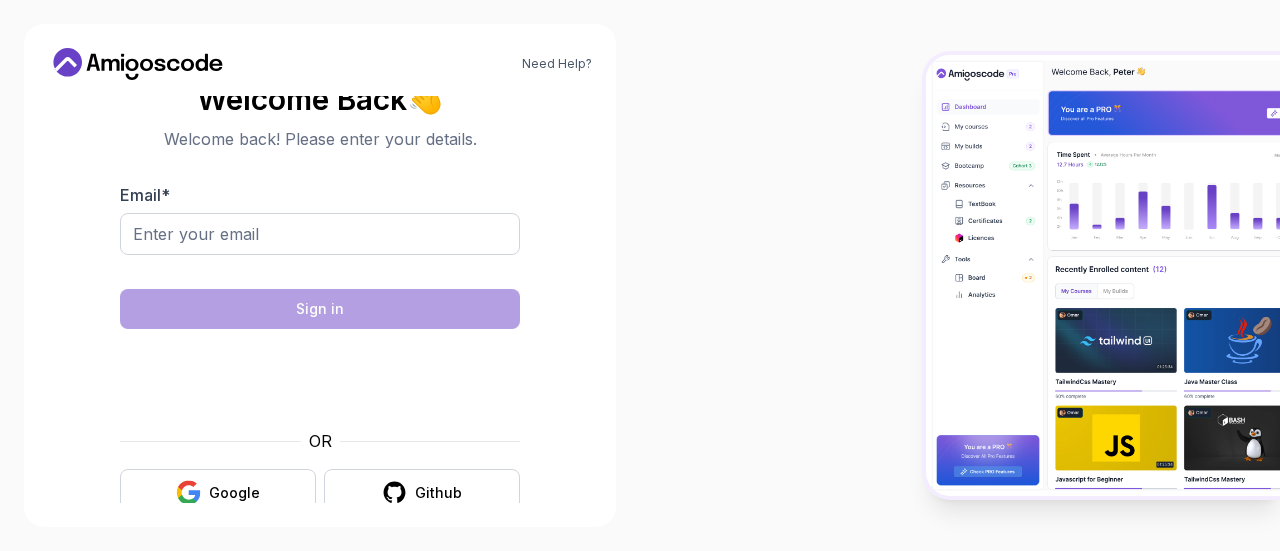type on "[EMAIL]" 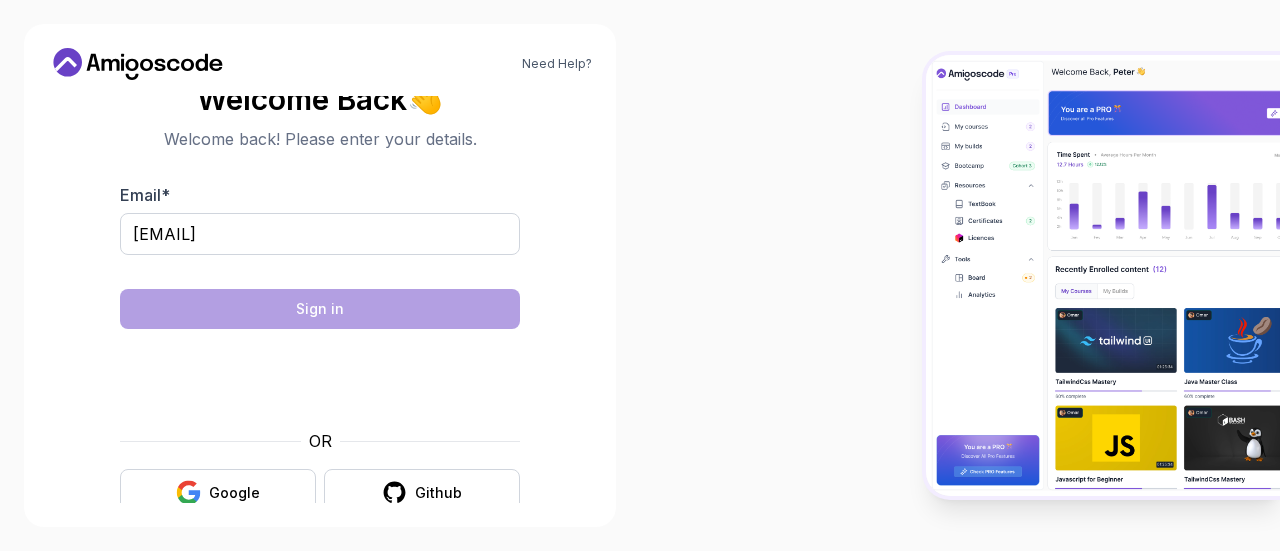 scroll, scrollTop: 0, scrollLeft: 0, axis: both 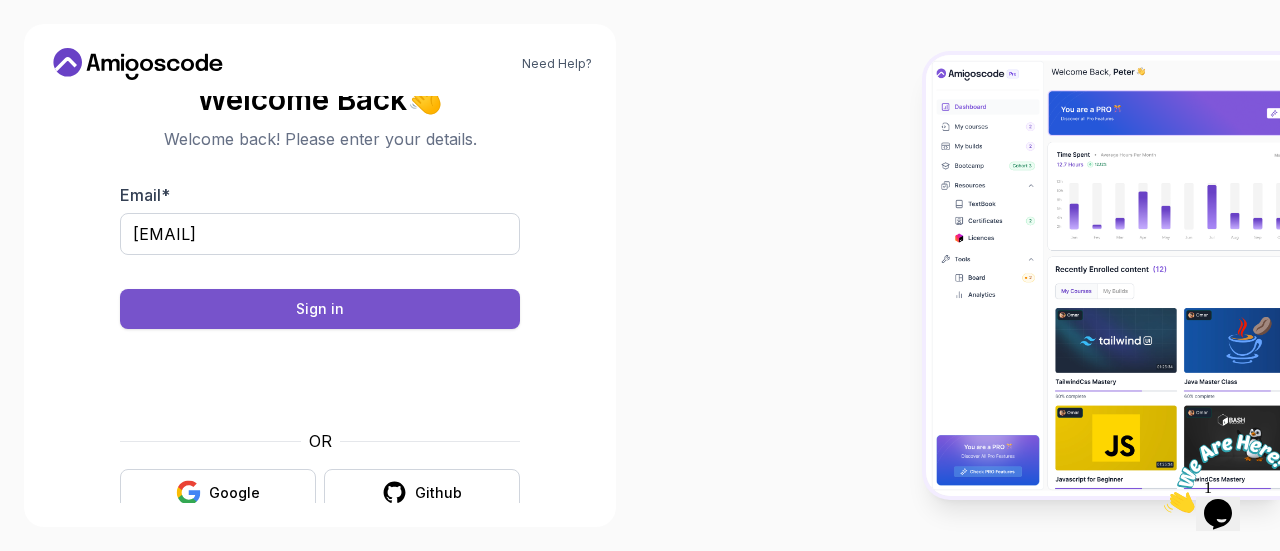 click on "Sign in" at bounding box center [320, 309] 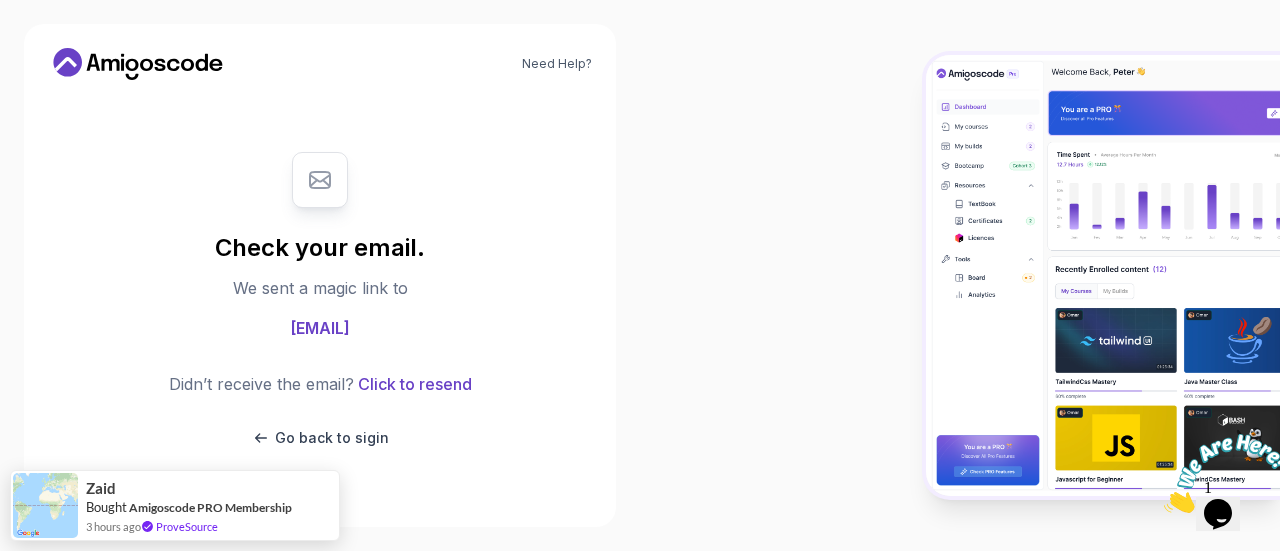 click on "Need Help? Check your email. We sent a magic link to sara.elmassry11@gmail.com Didn’t receive the email? Click to resend Go back to sigin
Zaid Bought   Amigoscode PRO Membership 3 hours ago     ProveSource" at bounding box center [640, 275] 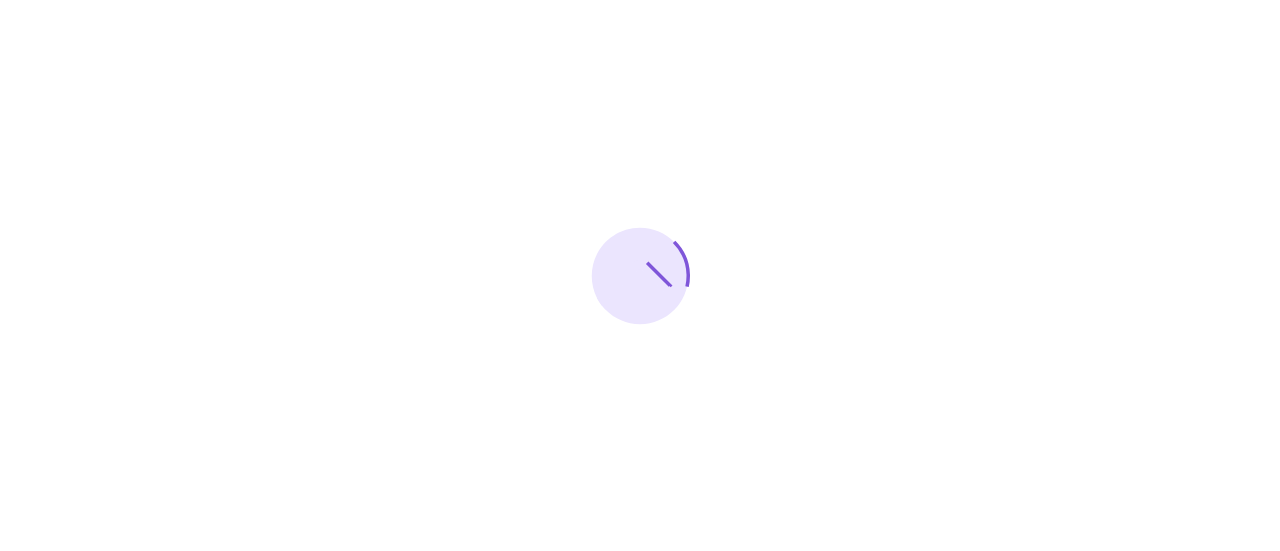 scroll, scrollTop: 0, scrollLeft: 0, axis: both 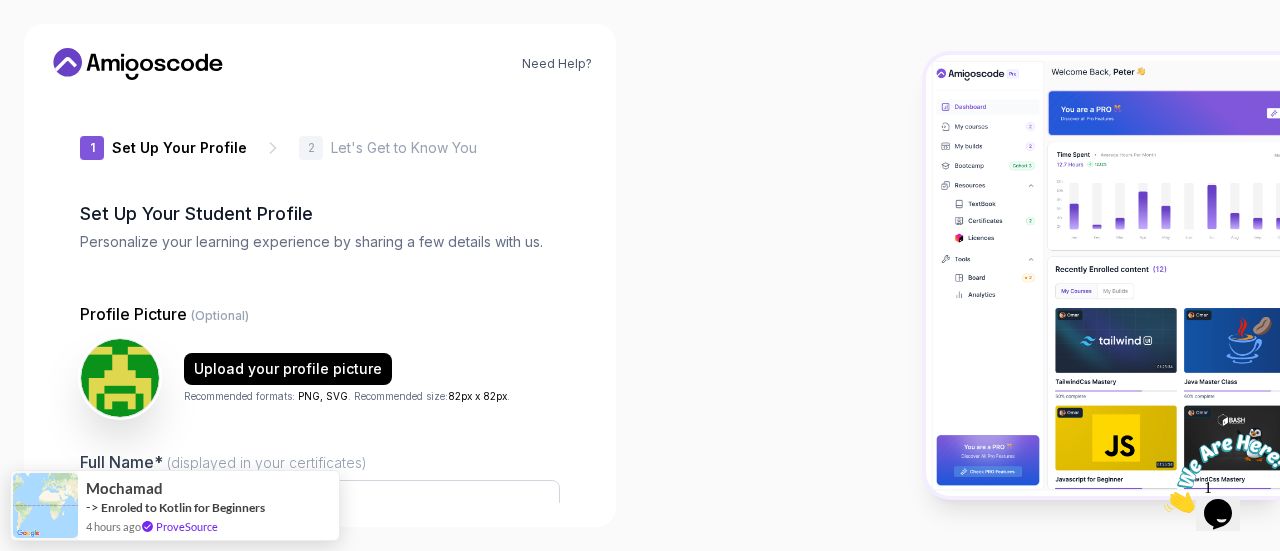 type on "wildstag248d6" 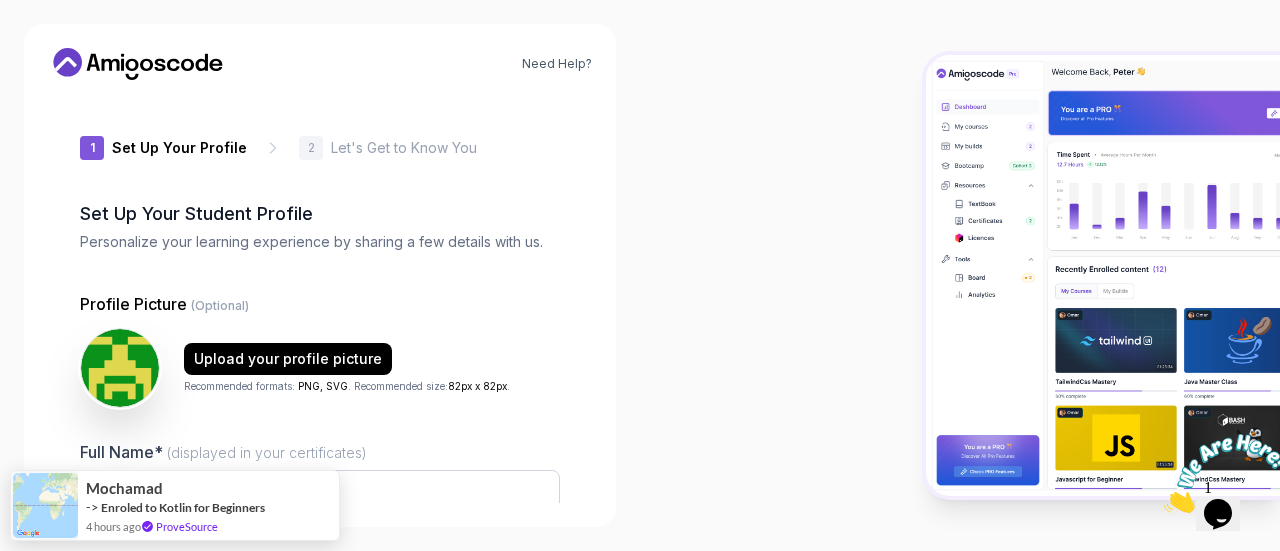 scroll, scrollTop: 281, scrollLeft: 0, axis: vertical 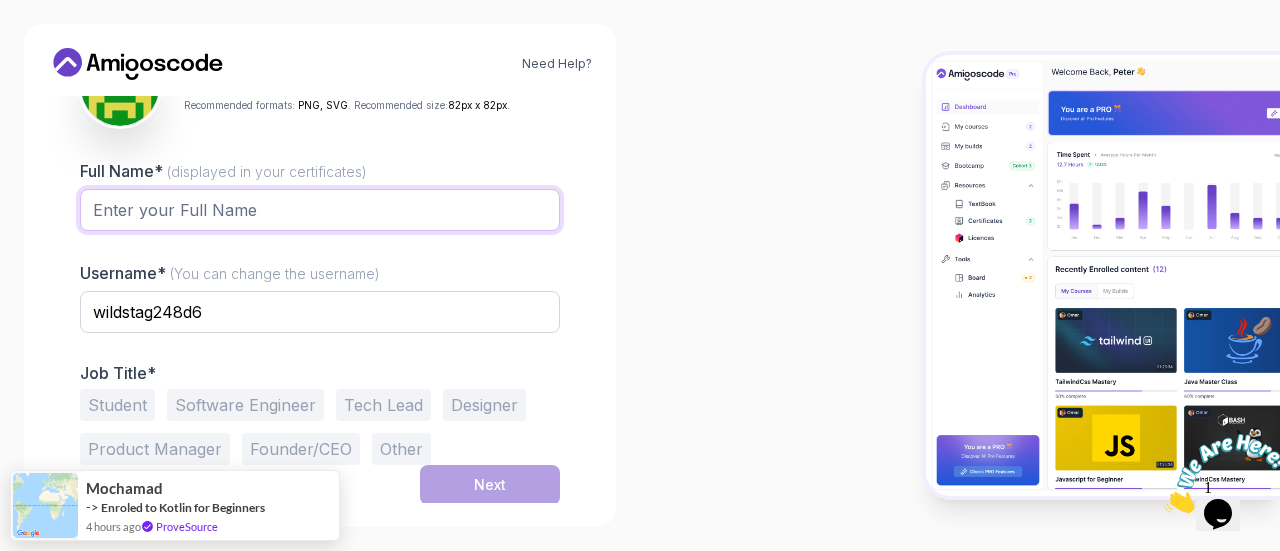 click on "Full Name*   (displayed in your certificates)" at bounding box center (320, 210) 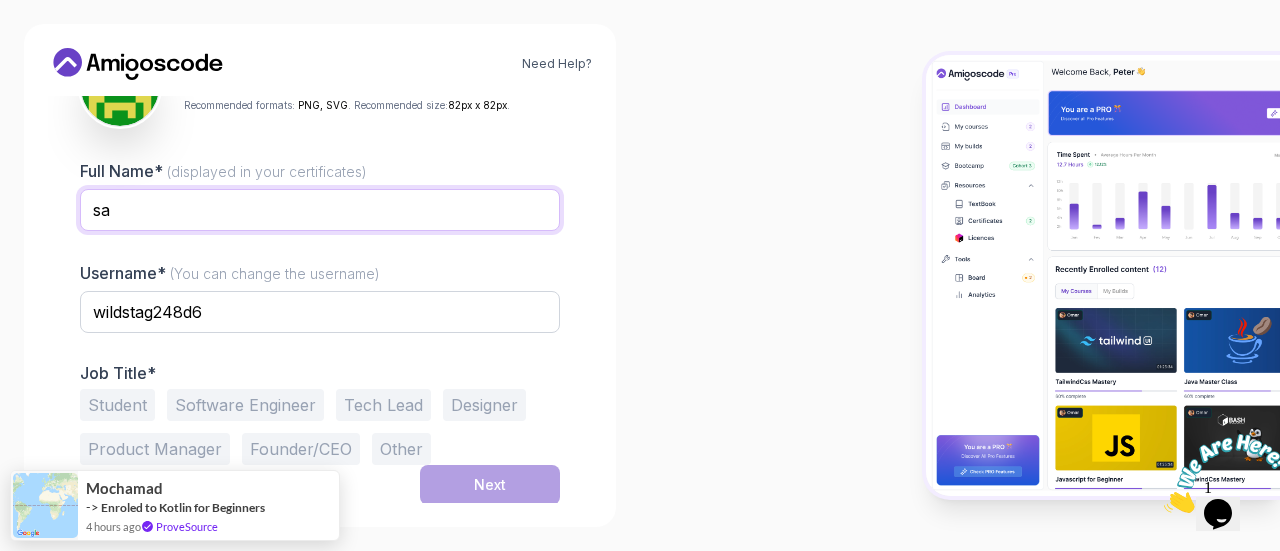 type on "[FIRST] [LAST]" 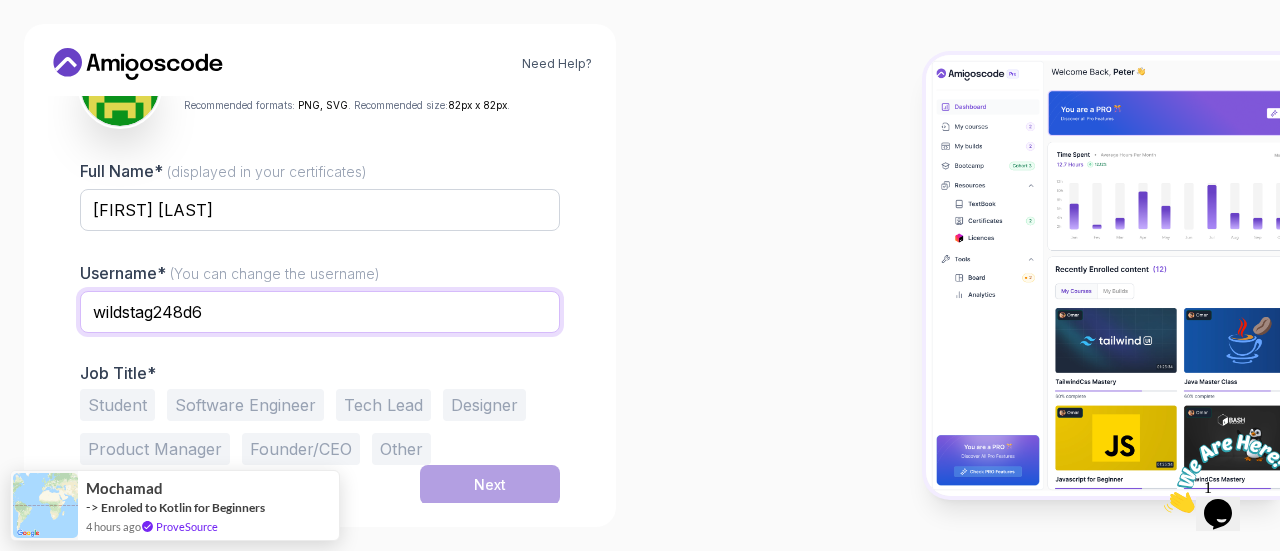 drag, startPoint x: 242, startPoint y: 312, endPoint x: 22, endPoint y: 327, distance: 220.51077 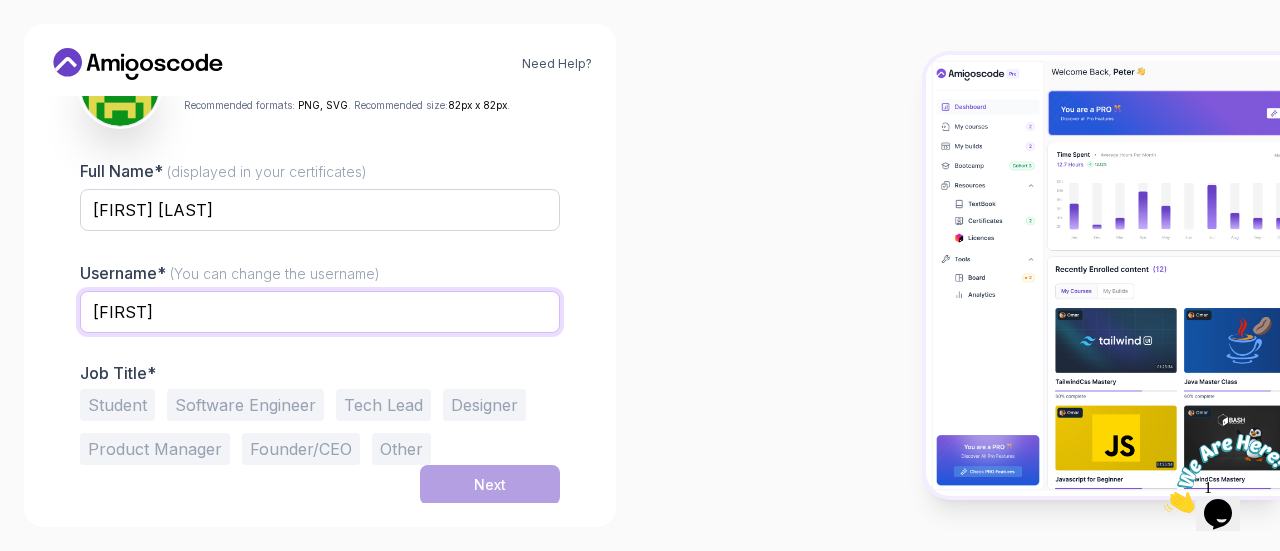 type on "saraelmassry" 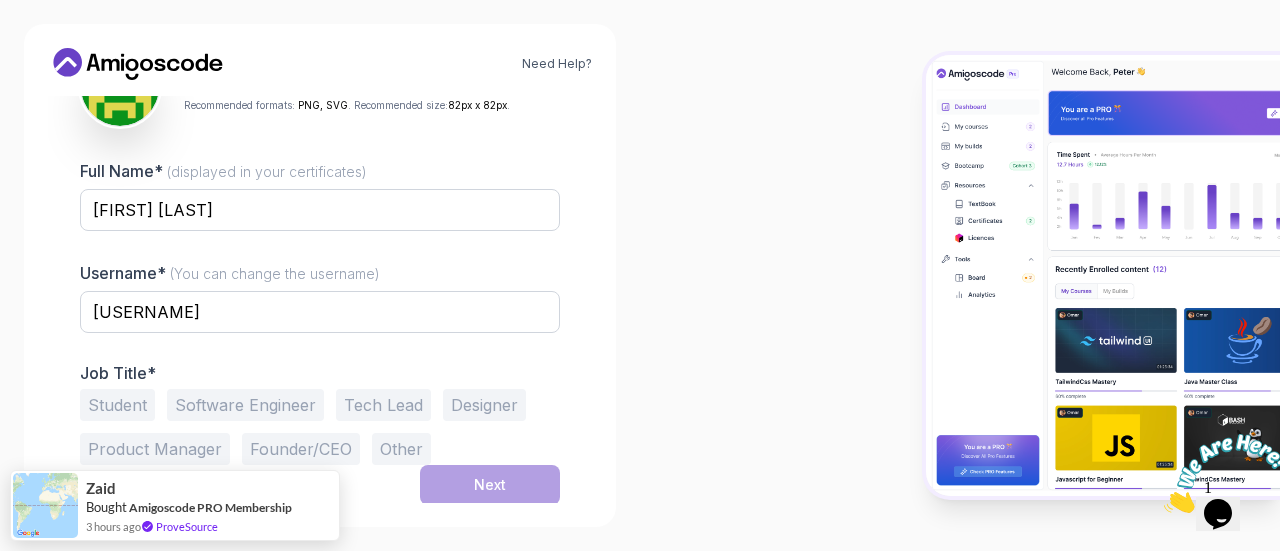 click on "Student" at bounding box center (117, 405) 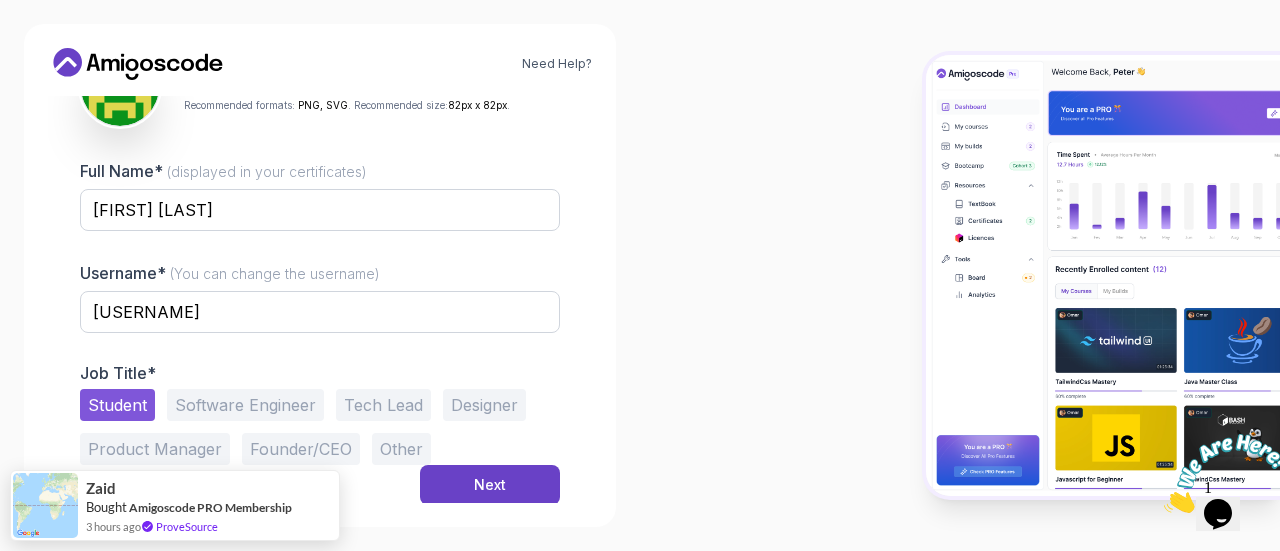 click on "Software Engineer" at bounding box center [245, 405] 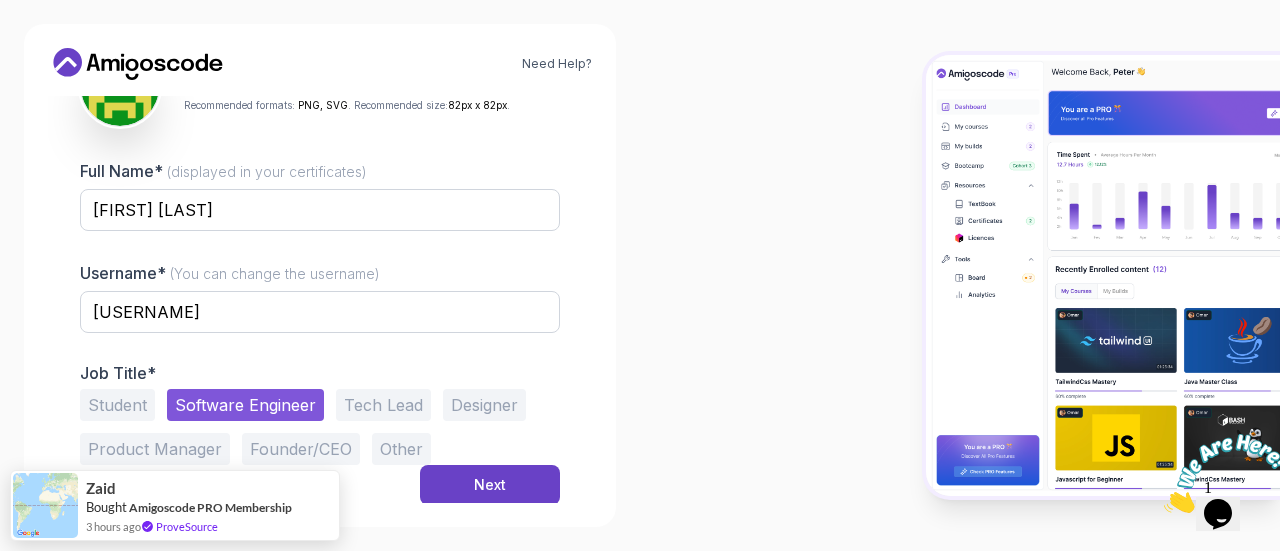 click on "Student" at bounding box center [117, 405] 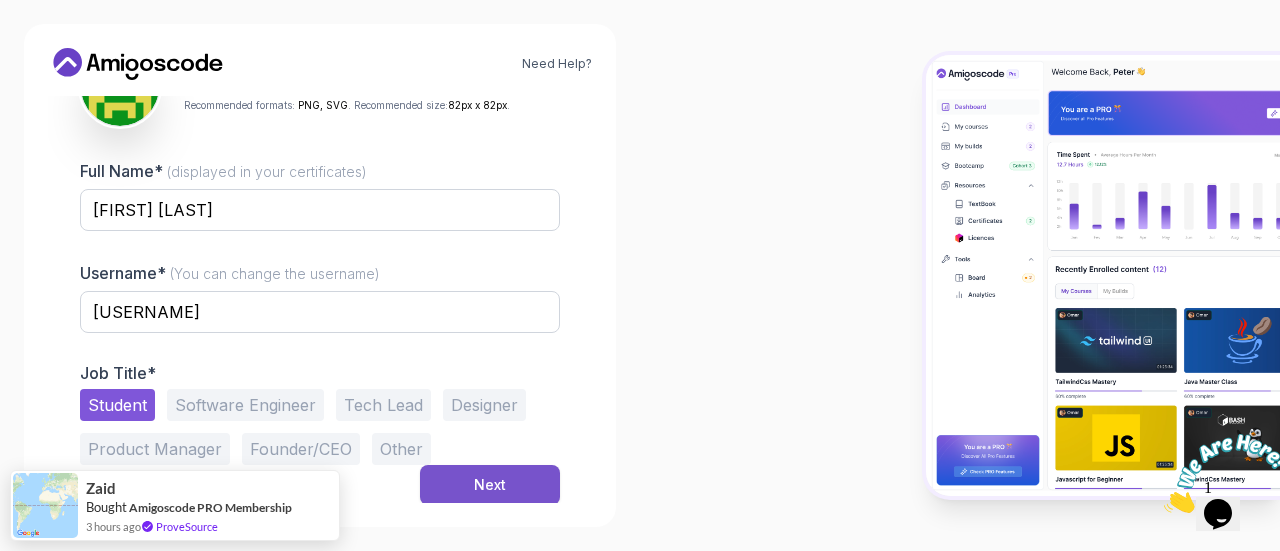 click on "Next" at bounding box center [490, 485] 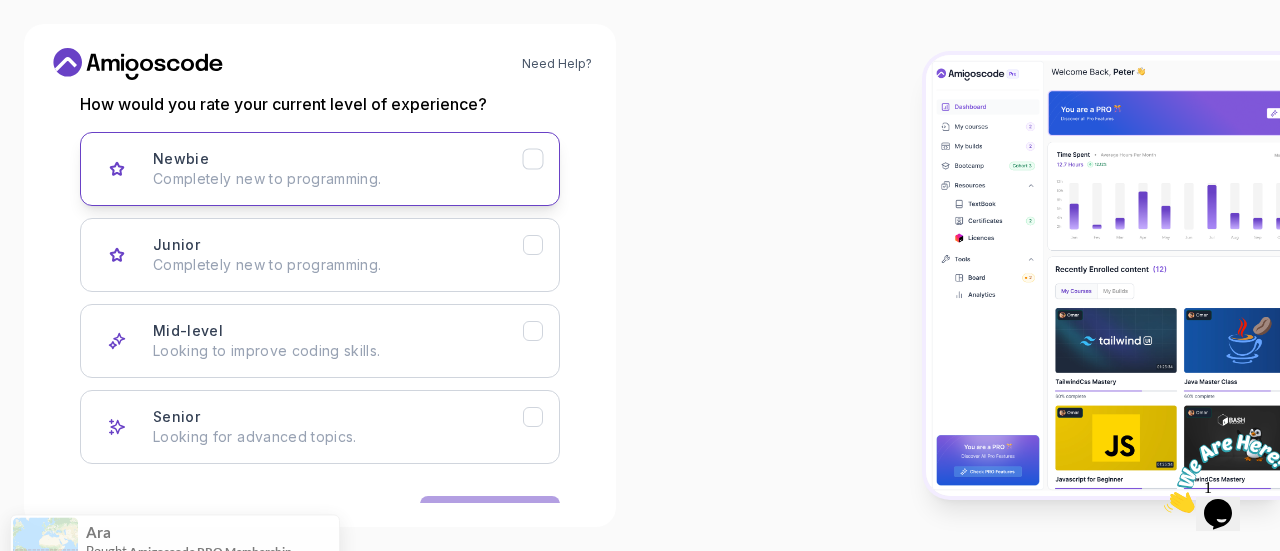 click on "Newbie Completely new to programming." at bounding box center (338, 169) 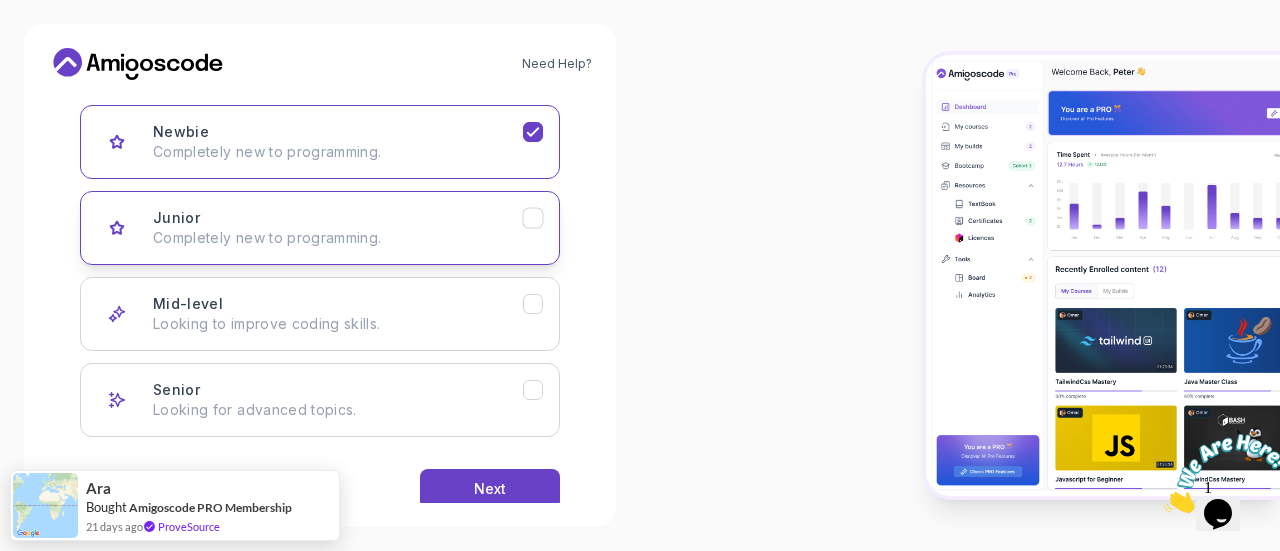 scroll, scrollTop: 309, scrollLeft: 0, axis: vertical 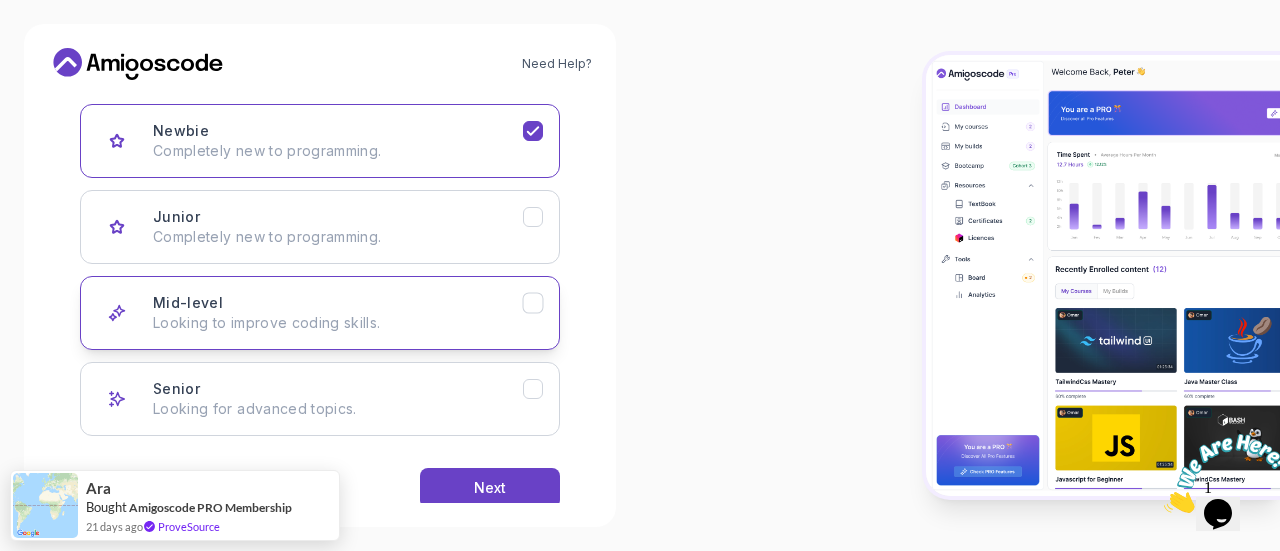 click on "Mid-level Looking to improve coding skills." at bounding box center (338, 313) 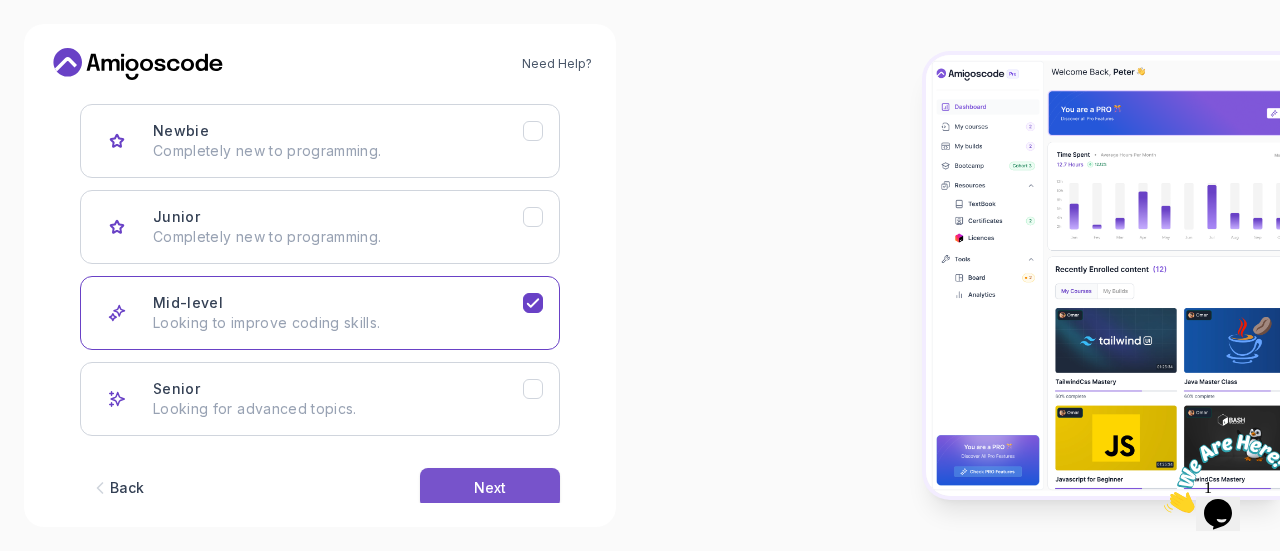 click on "Next" at bounding box center [490, 488] 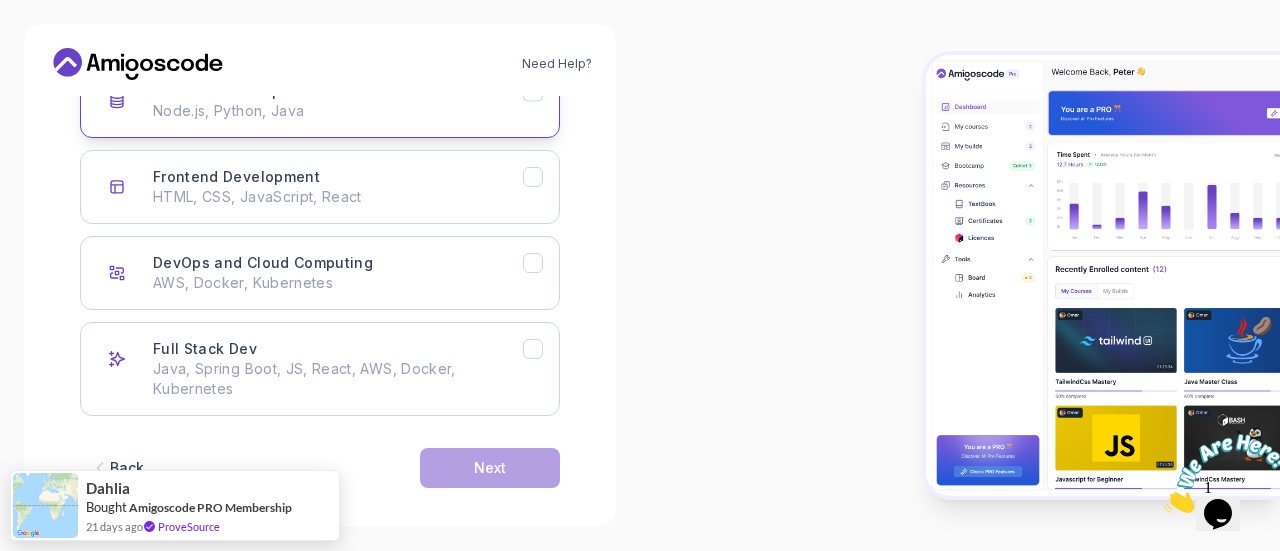click on "Backend Development Node.js, Python, Java" at bounding box center [320, 101] 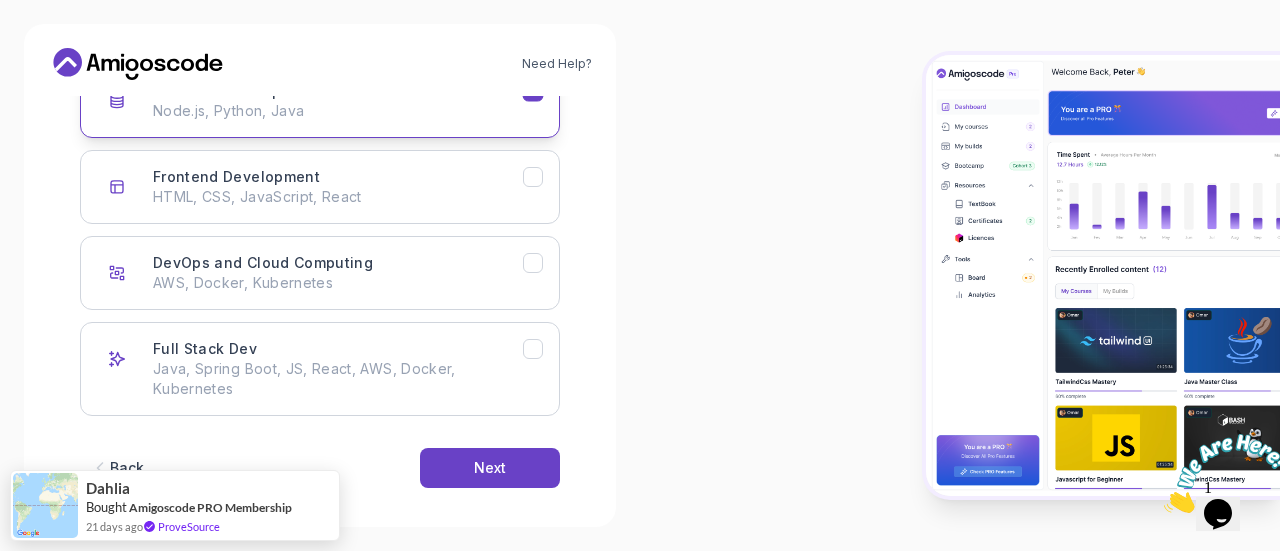 scroll, scrollTop: 229, scrollLeft: 0, axis: vertical 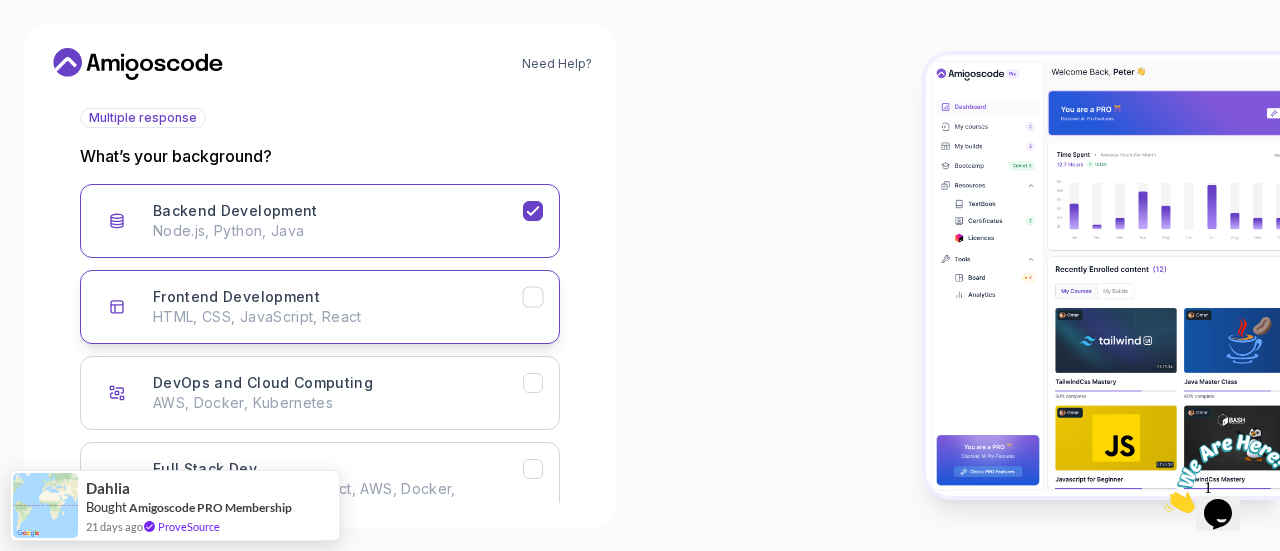 click on "Frontend Development HTML, CSS, JavaScript, React" at bounding box center [338, 307] 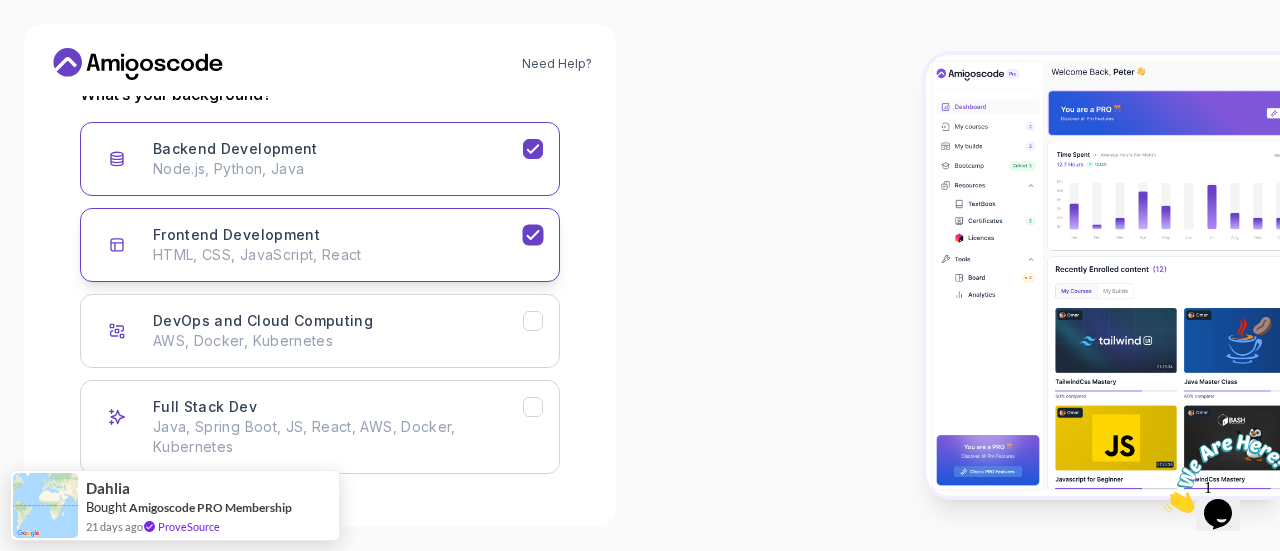 scroll, scrollTop: 363, scrollLeft: 0, axis: vertical 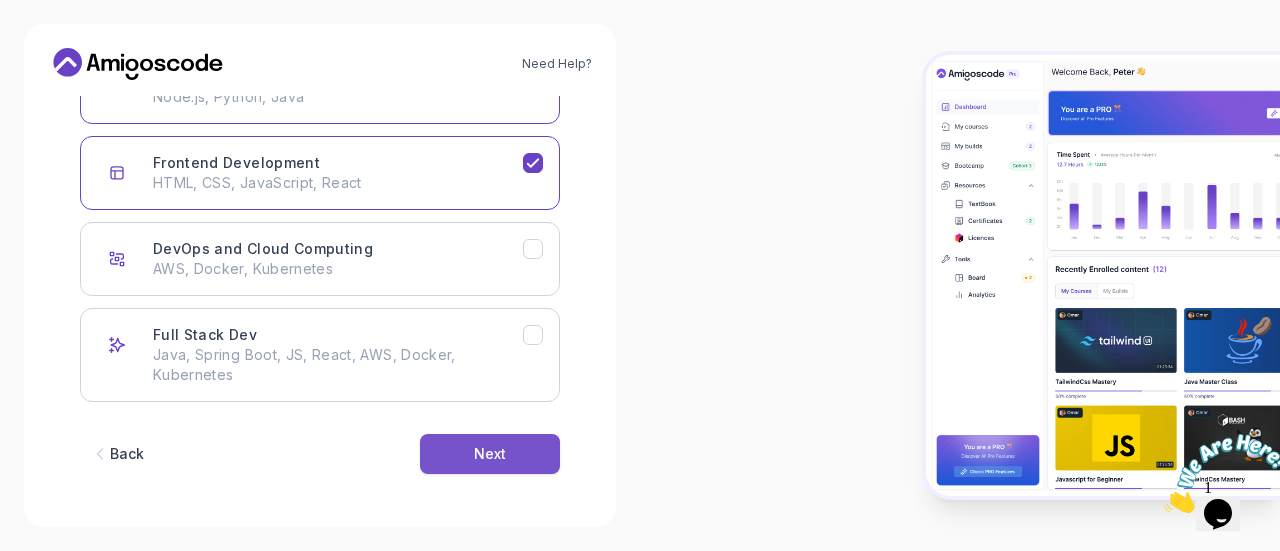 click on "Next" at bounding box center (490, 454) 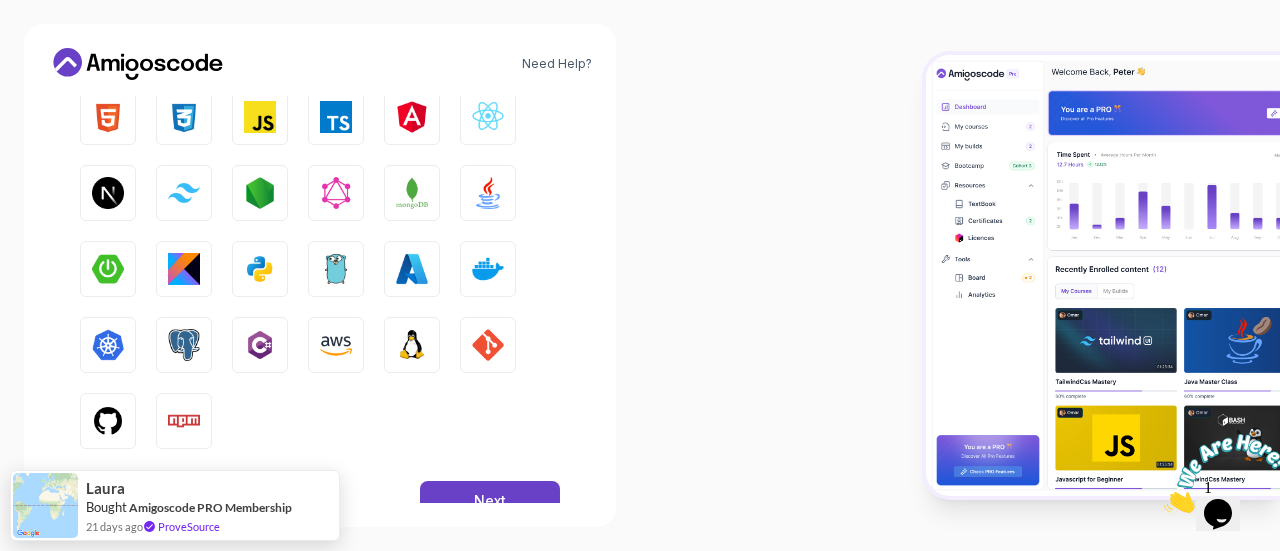 scroll, scrollTop: 350, scrollLeft: 0, axis: vertical 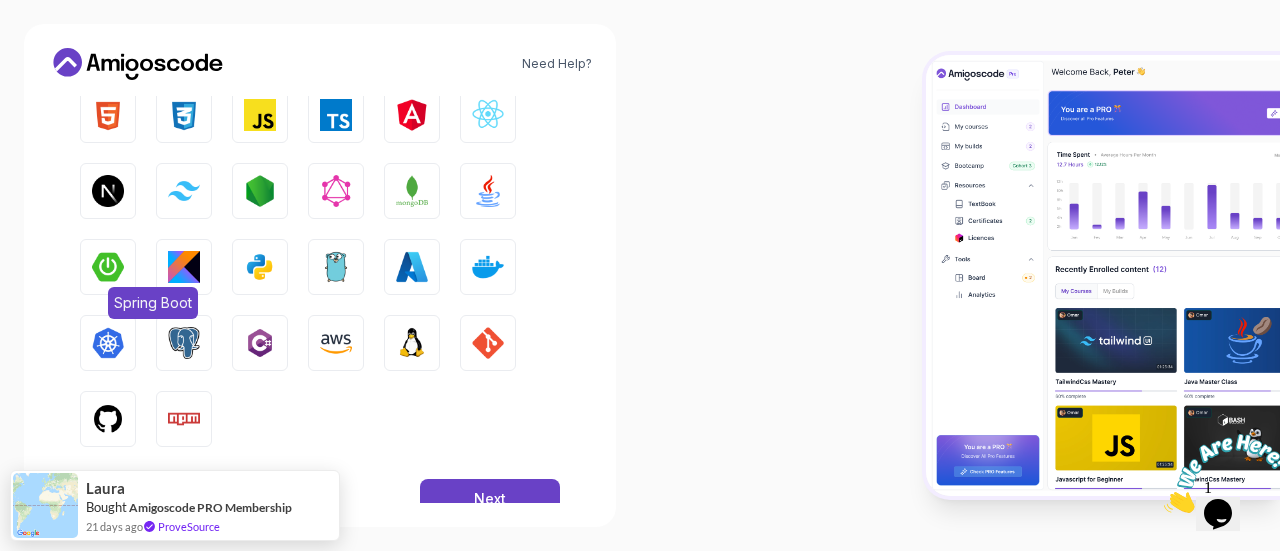 click at bounding box center (108, 267) 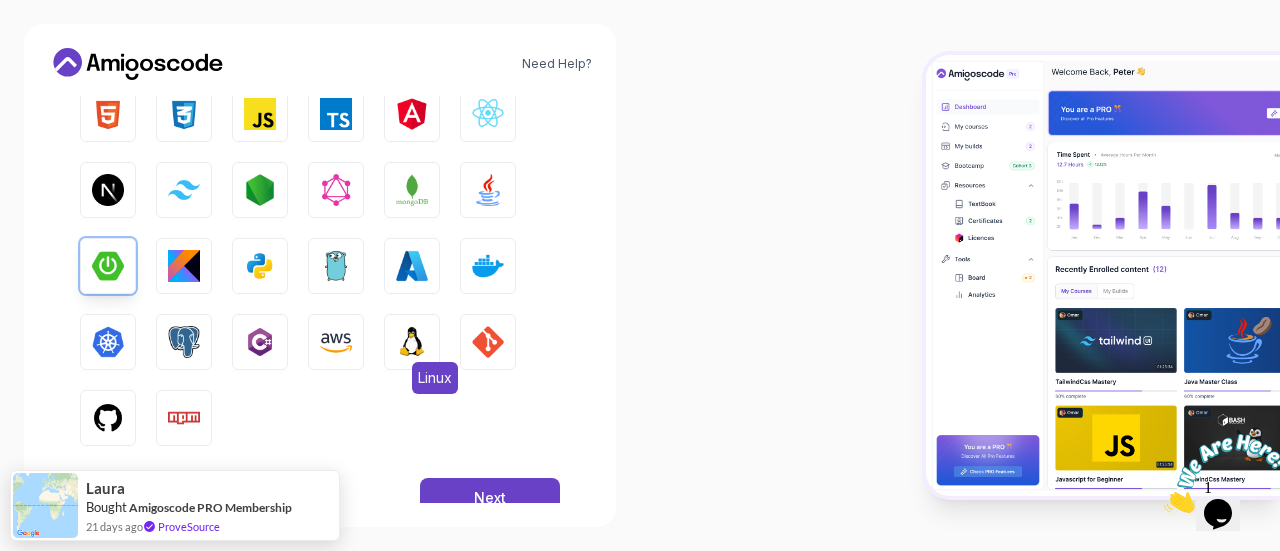 scroll, scrollTop: 350, scrollLeft: 0, axis: vertical 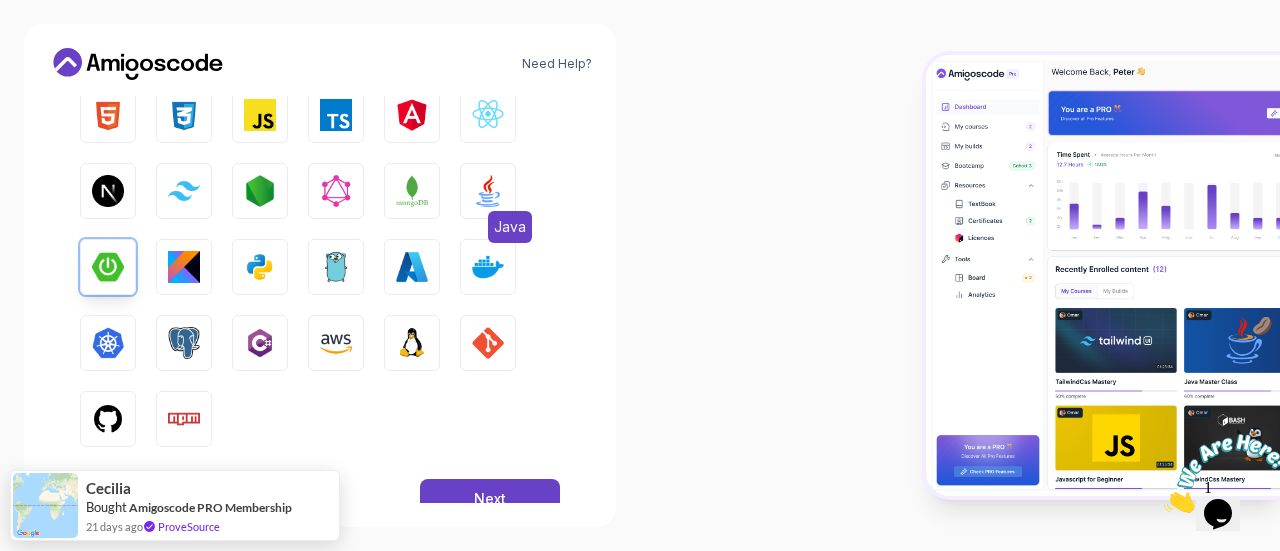 click on "Java" at bounding box center (488, 191) 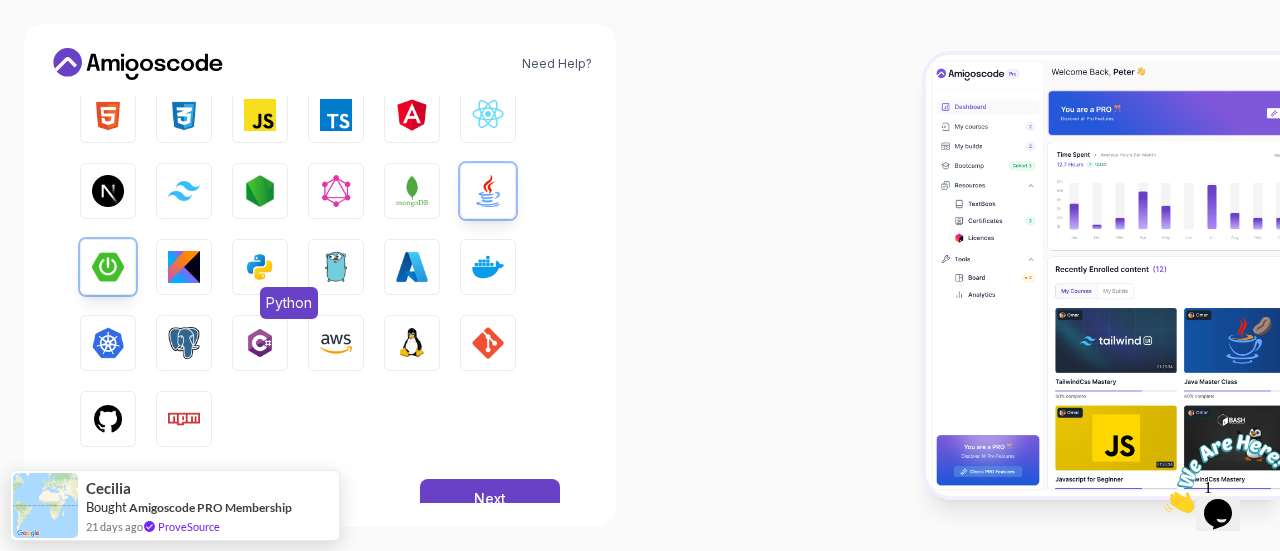 click at bounding box center [260, 267] 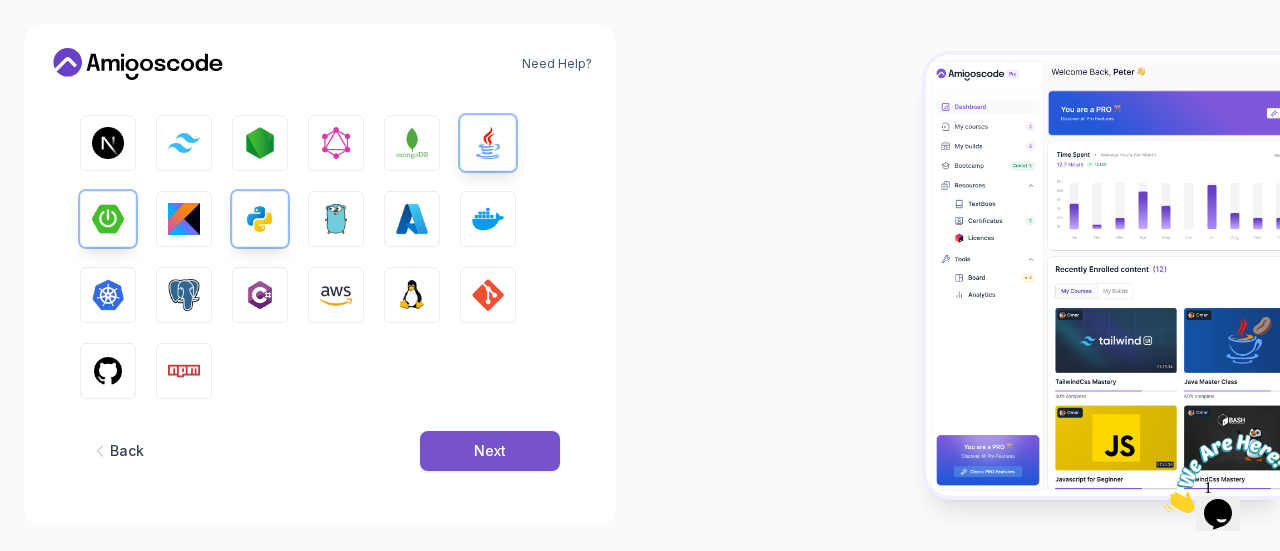 click on "Next" at bounding box center (490, 451) 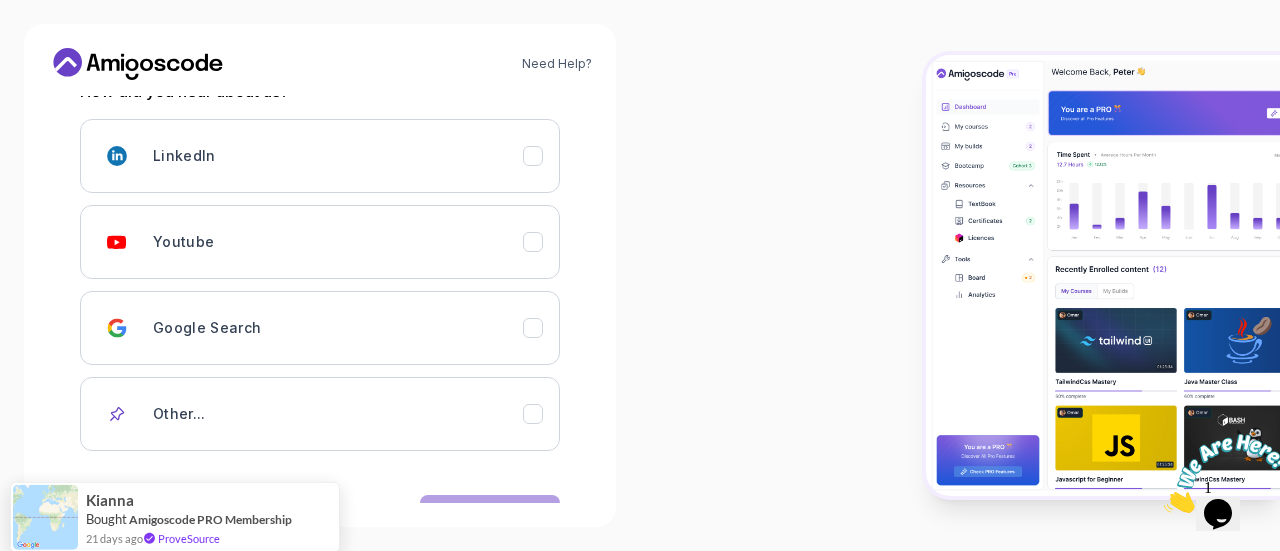 scroll, scrollTop: 355, scrollLeft: 0, axis: vertical 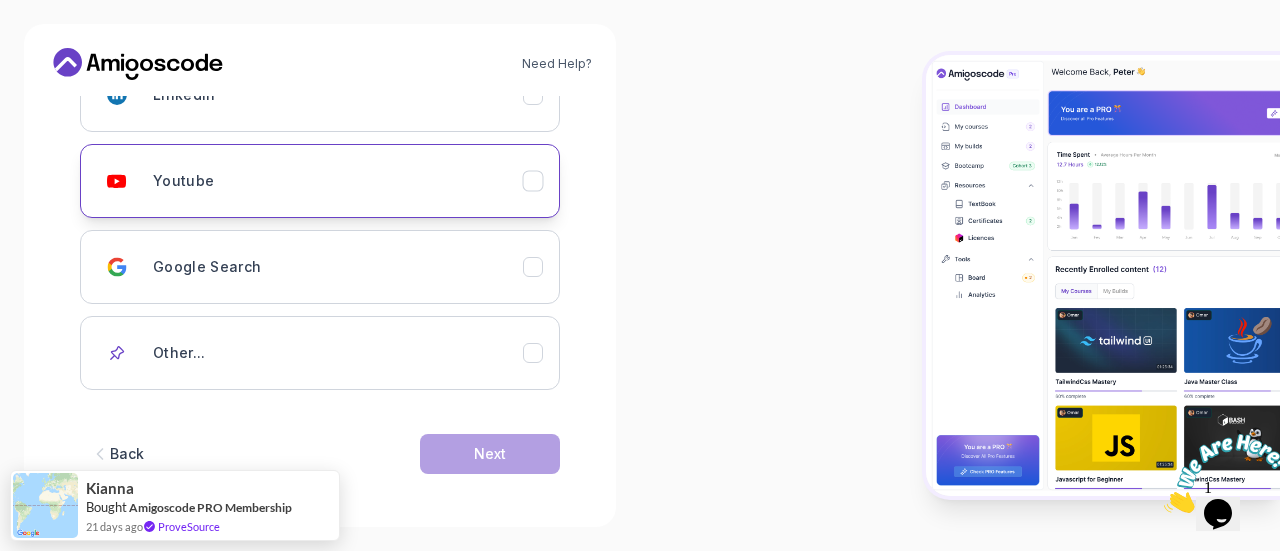 click on "Youtube" at bounding box center [338, 181] 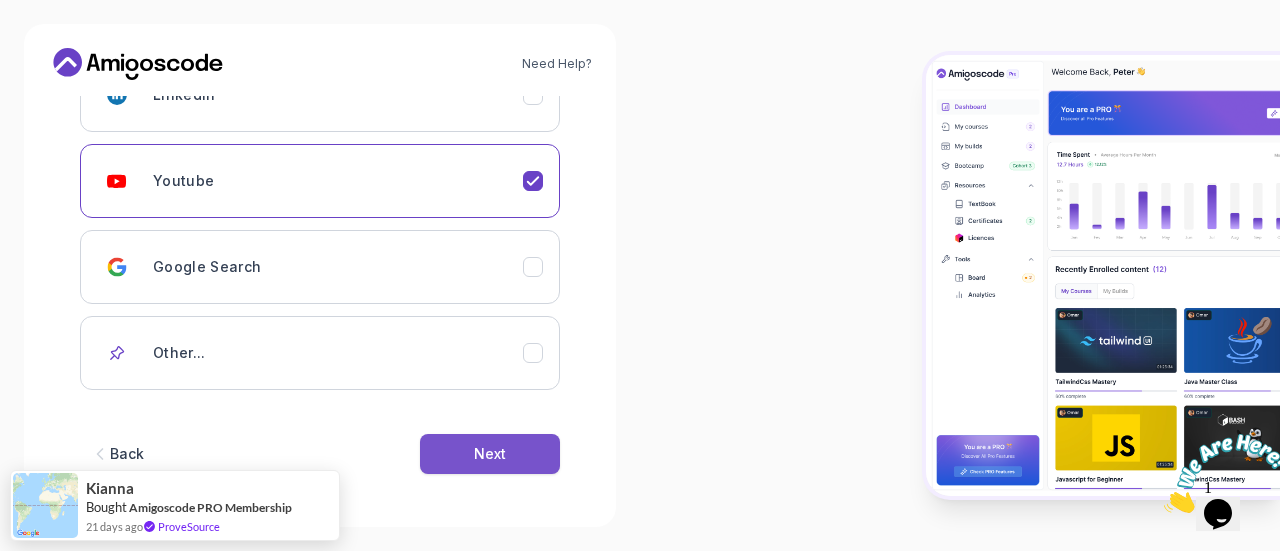 click on "Next" at bounding box center (490, 454) 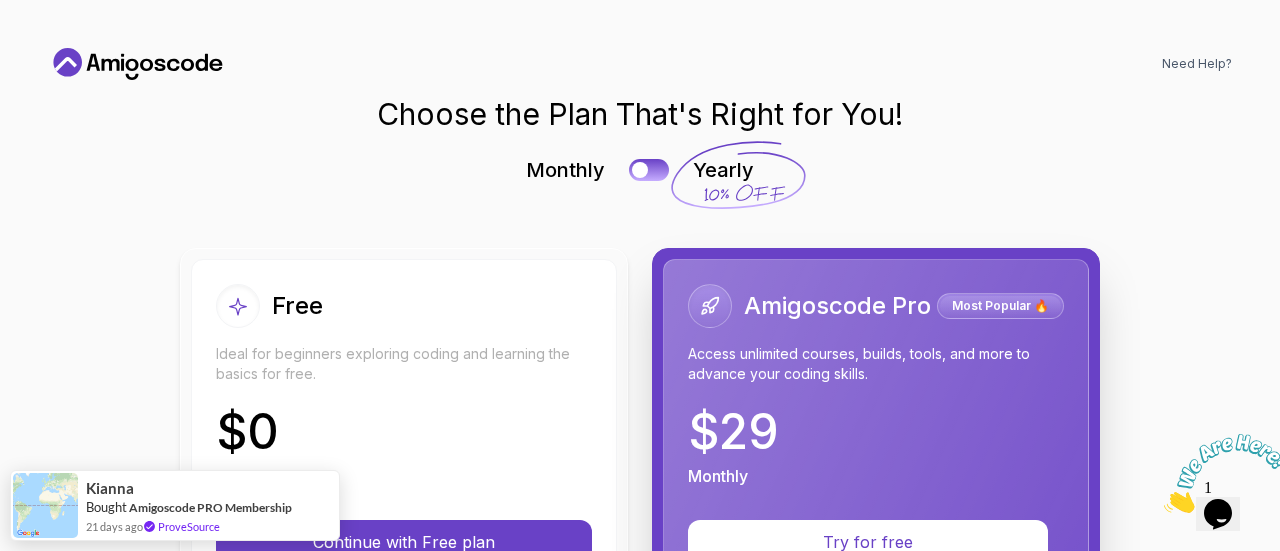 scroll, scrollTop: 0, scrollLeft: 0, axis: both 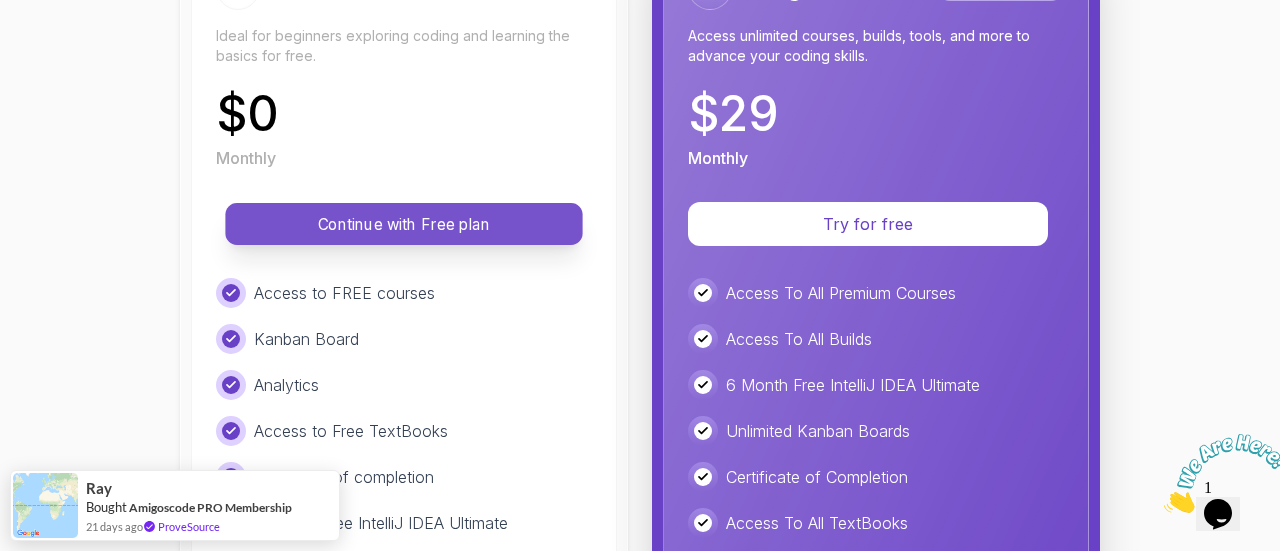 click on "Continue with Free plan" at bounding box center (404, 224) 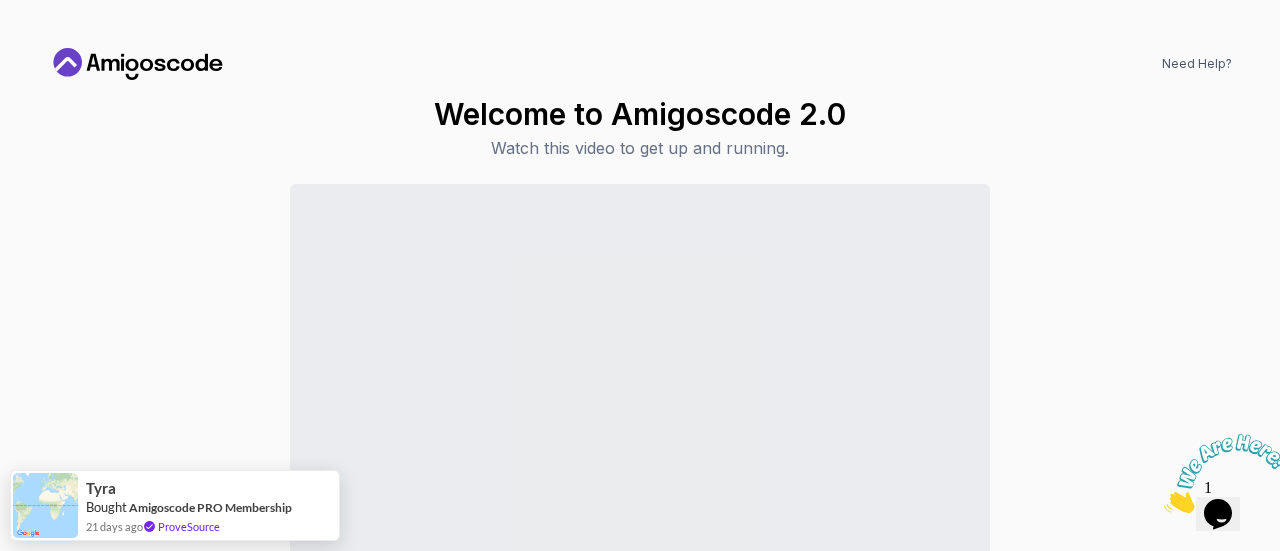 click at bounding box center (1164, 507) 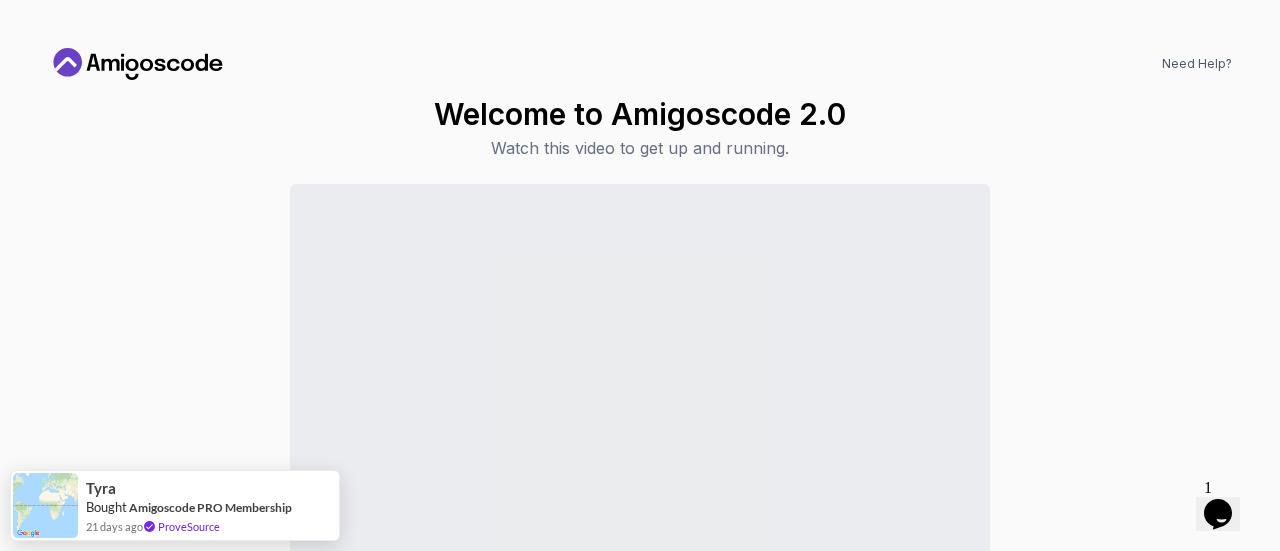 click on "Continue to Dashboard" at bounding box center [640, 421] 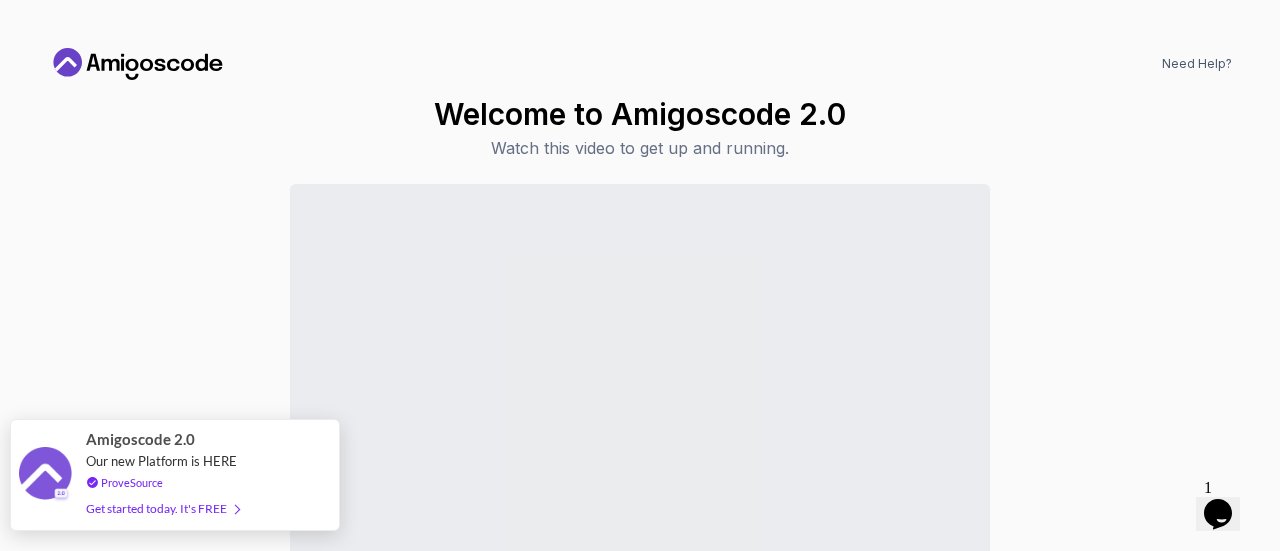 click on "Our new Platform is HERE" at bounding box center (161, 461) 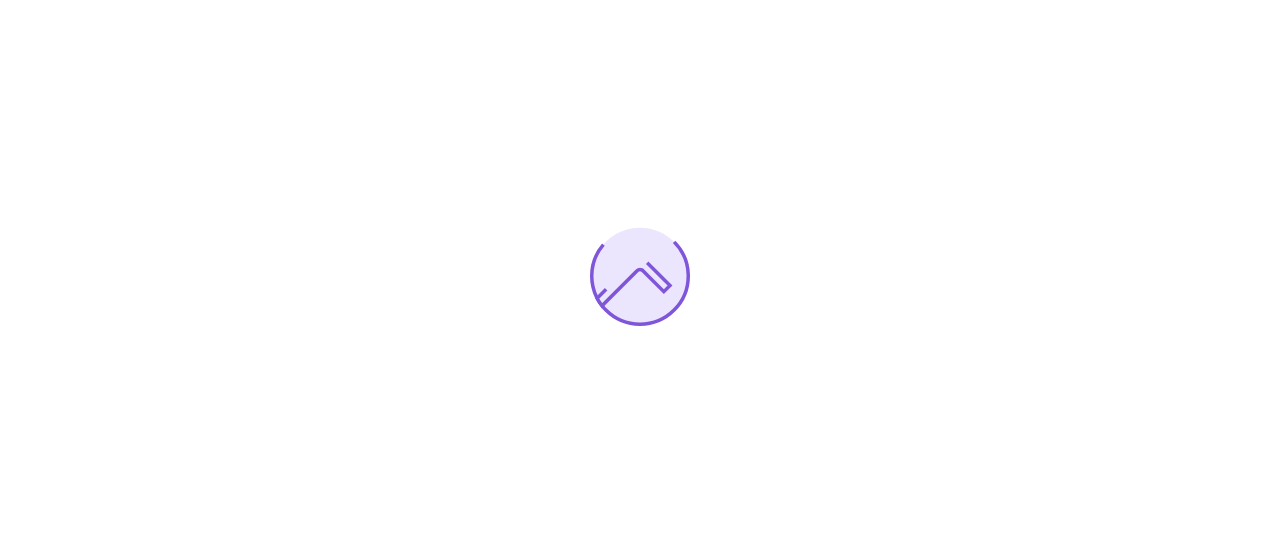 scroll, scrollTop: 0, scrollLeft: 0, axis: both 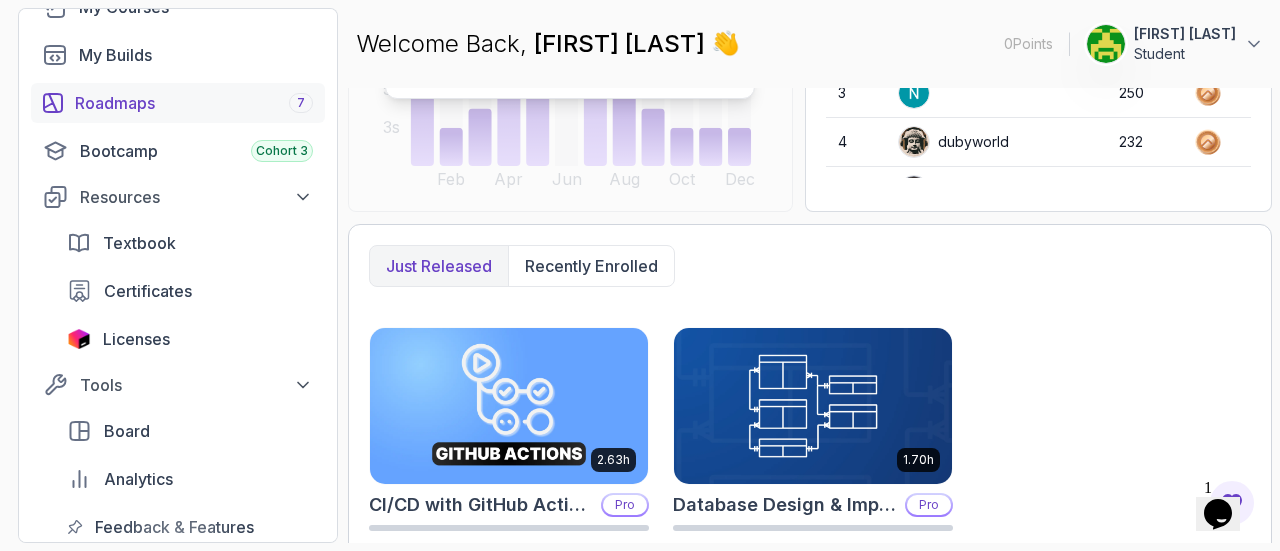 click on "Roadmaps 7" at bounding box center [194, 103] 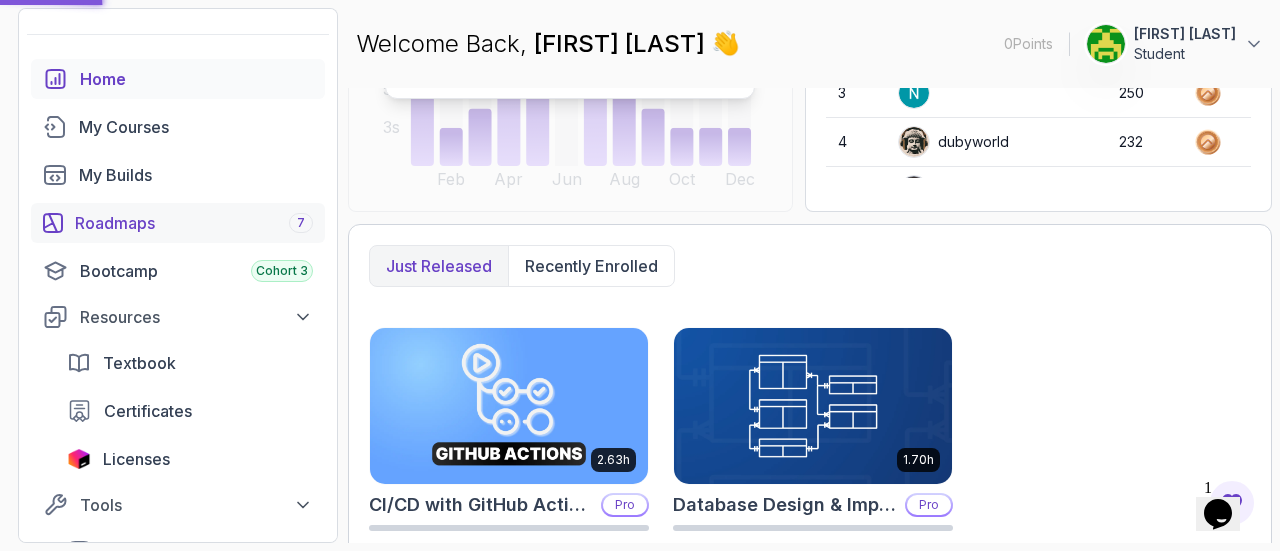 scroll, scrollTop: 0, scrollLeft: 0, axis: both 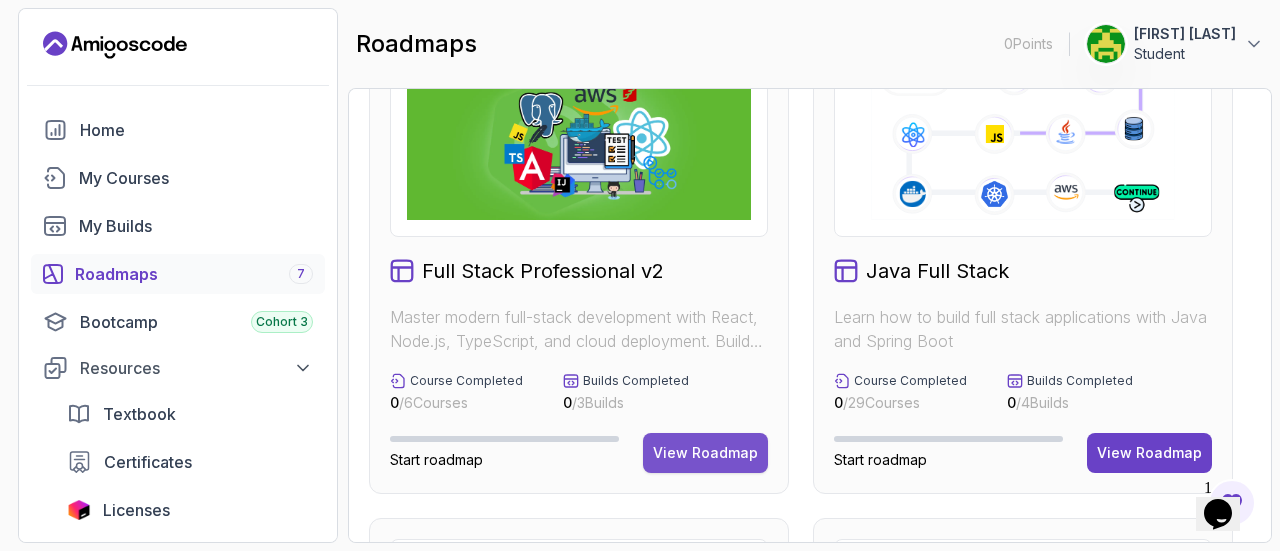 click on "View Roadmap" at bounding box center (705, 453) 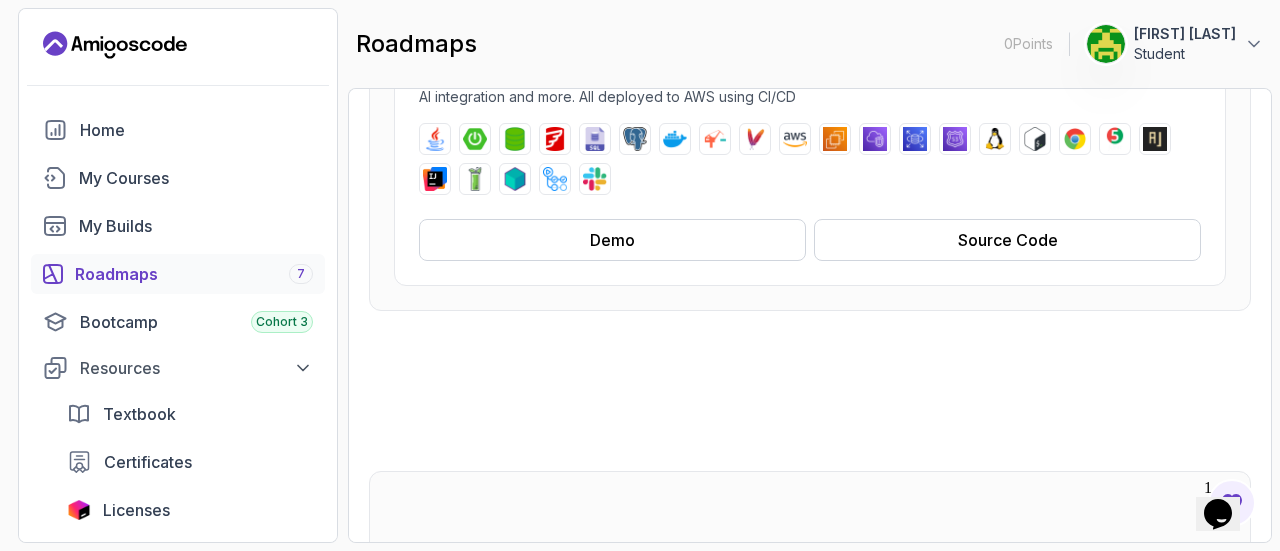 scroll, scrollTop: 521, scrollLeft: 0, axis: vertical 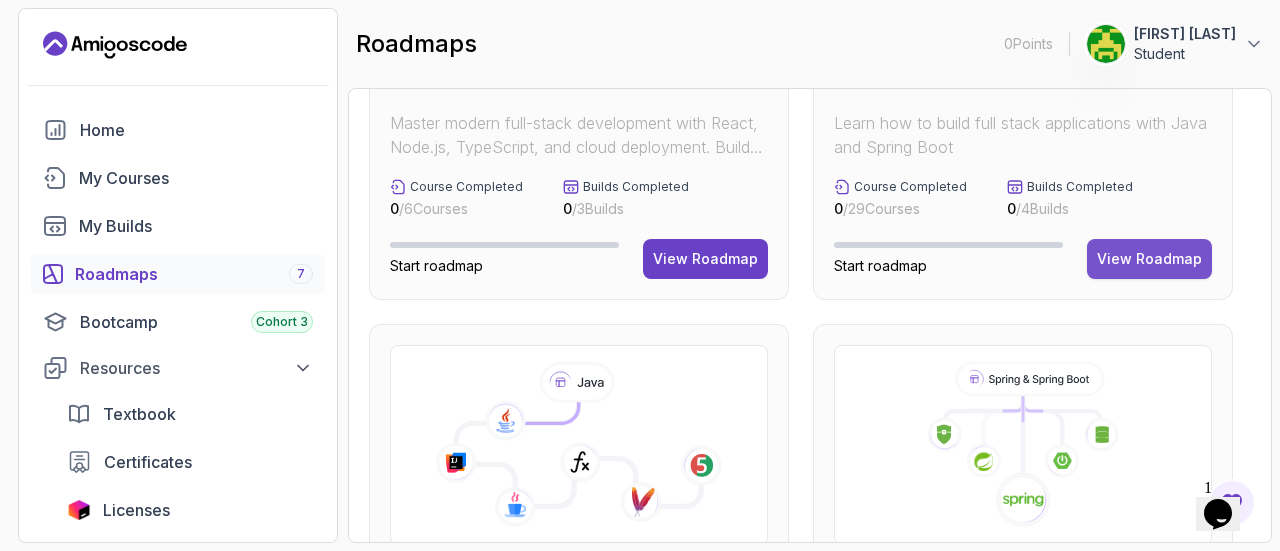 click on "View Roadmap" at bounding box center (1149, 259) 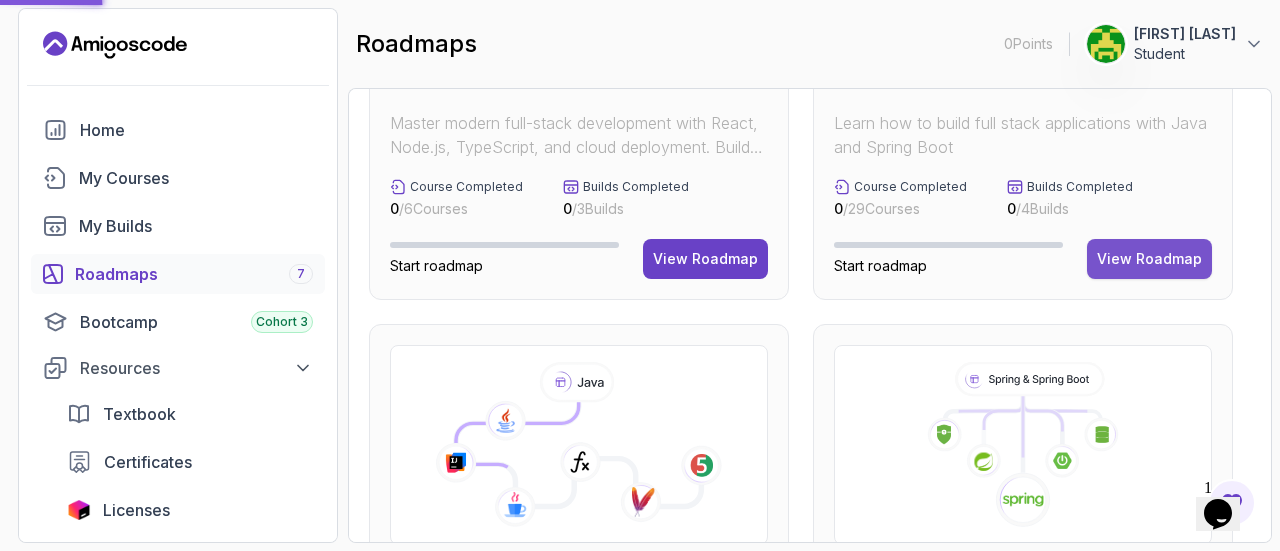 scroll, scrollTop: 228, scrollLeft: 0, axis: vertical 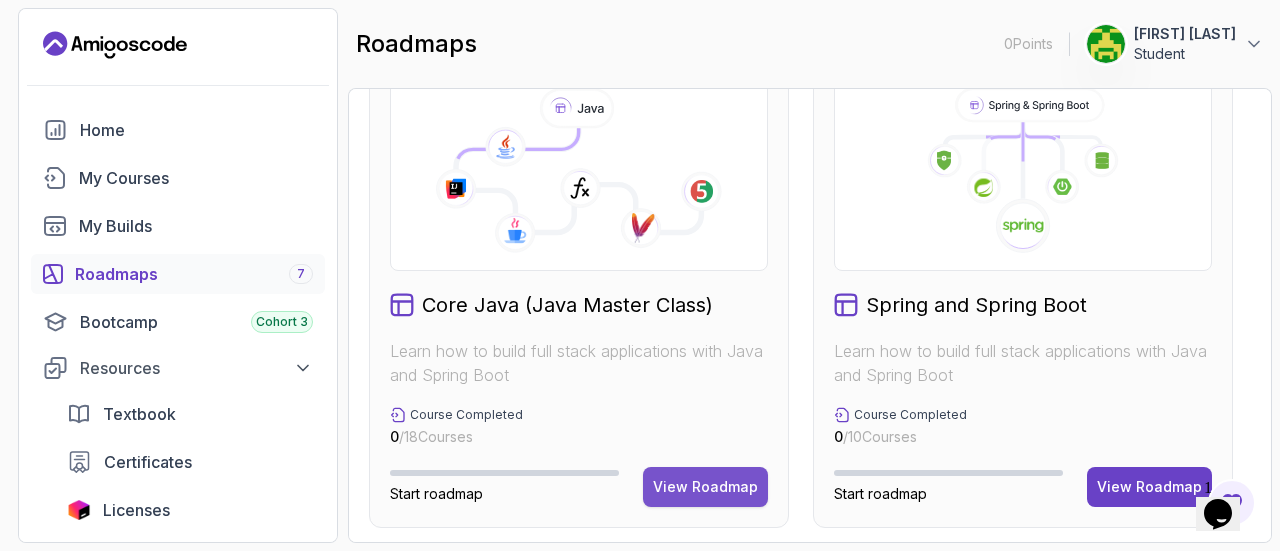click on "View Roadmap" at bounding box center (705, 487) 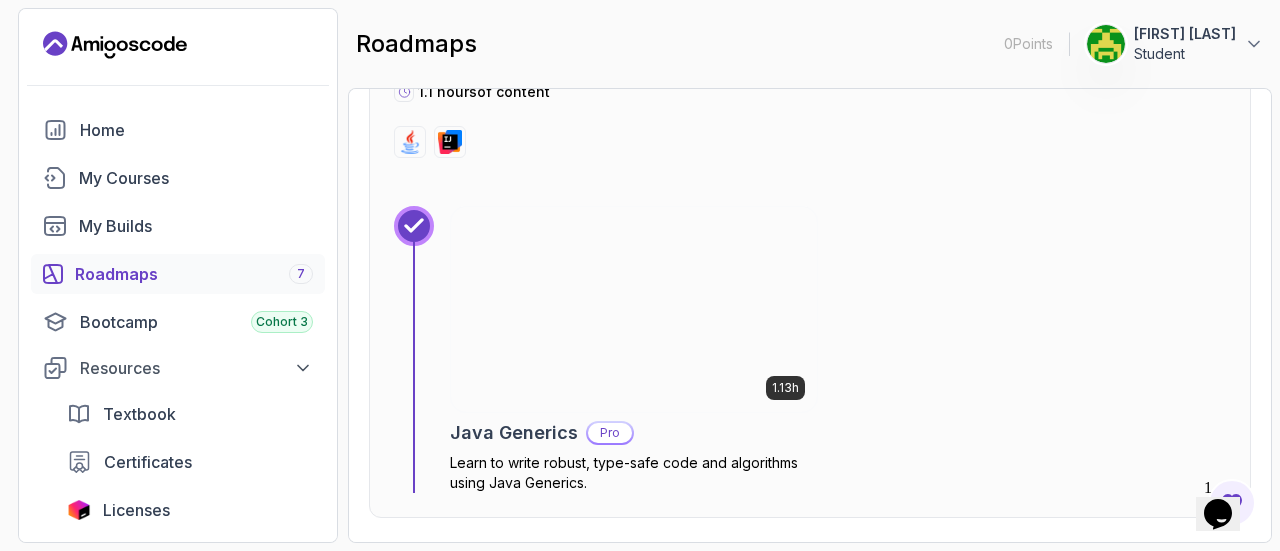 scroll, scrollTop: 7146, scrollLeft: 0, axis: vertical 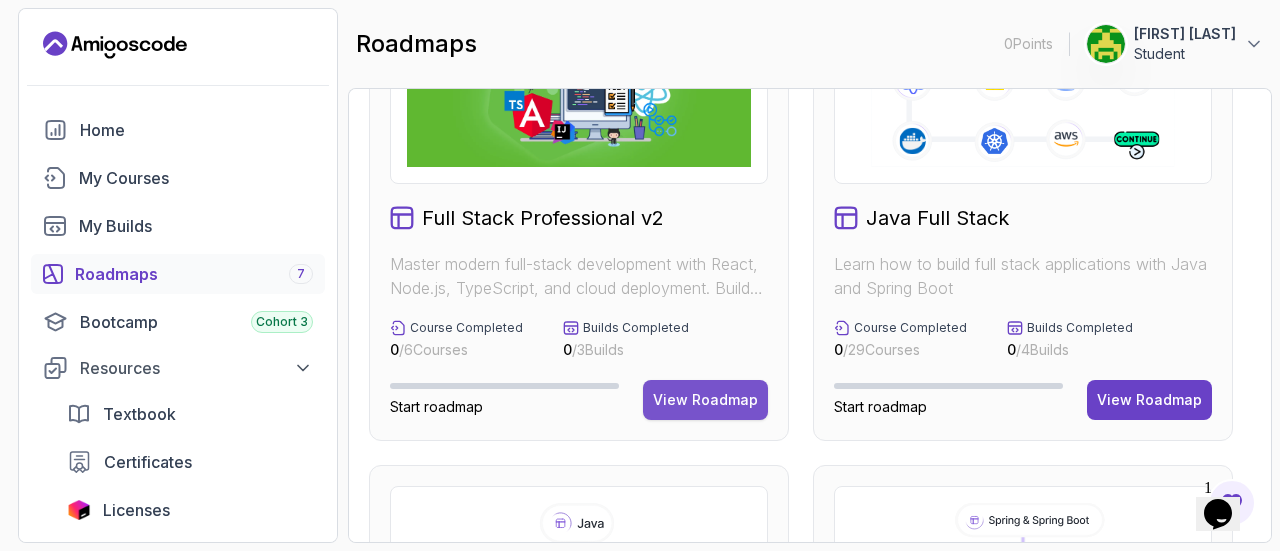 click on "View Roadmap" at bounding box center (705, 400) 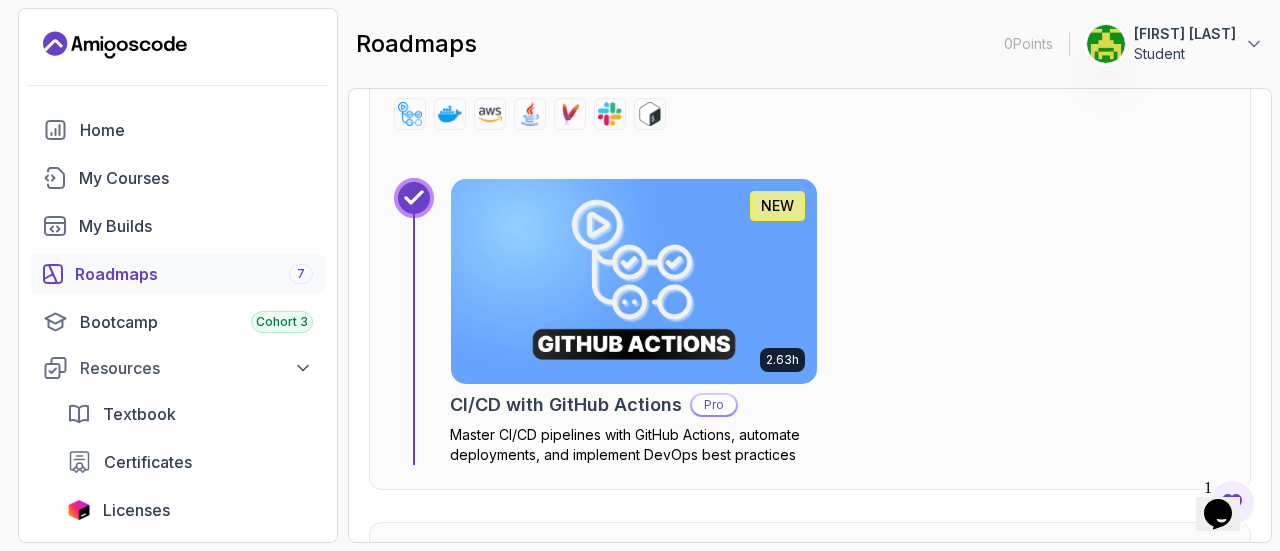 scroll, scrollTop: 6239, scrollLeft: 0, axis: vertical 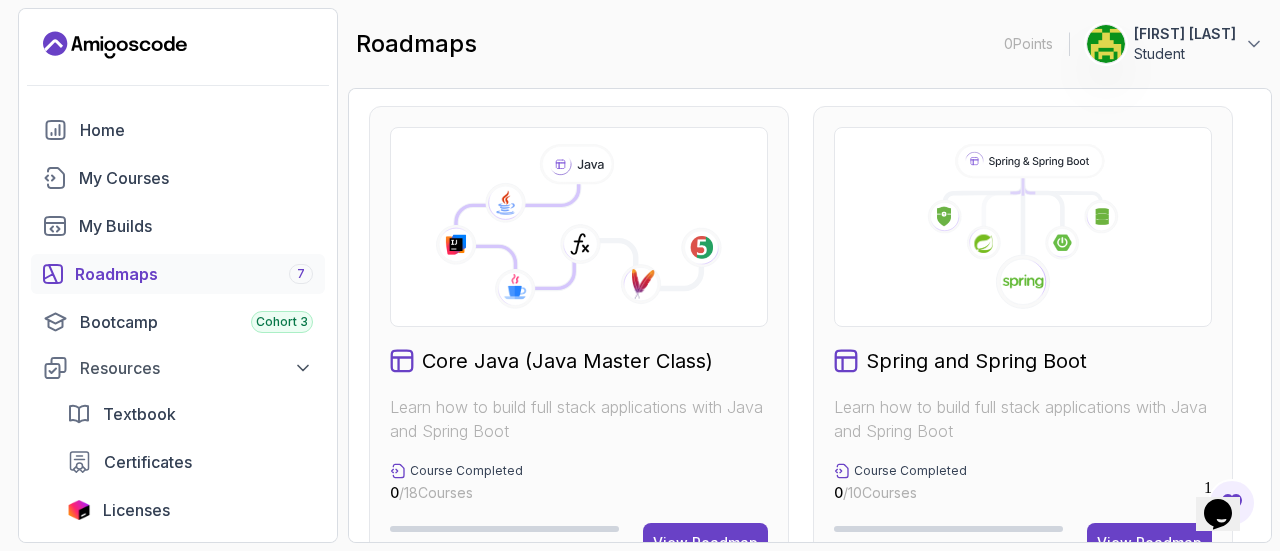 click 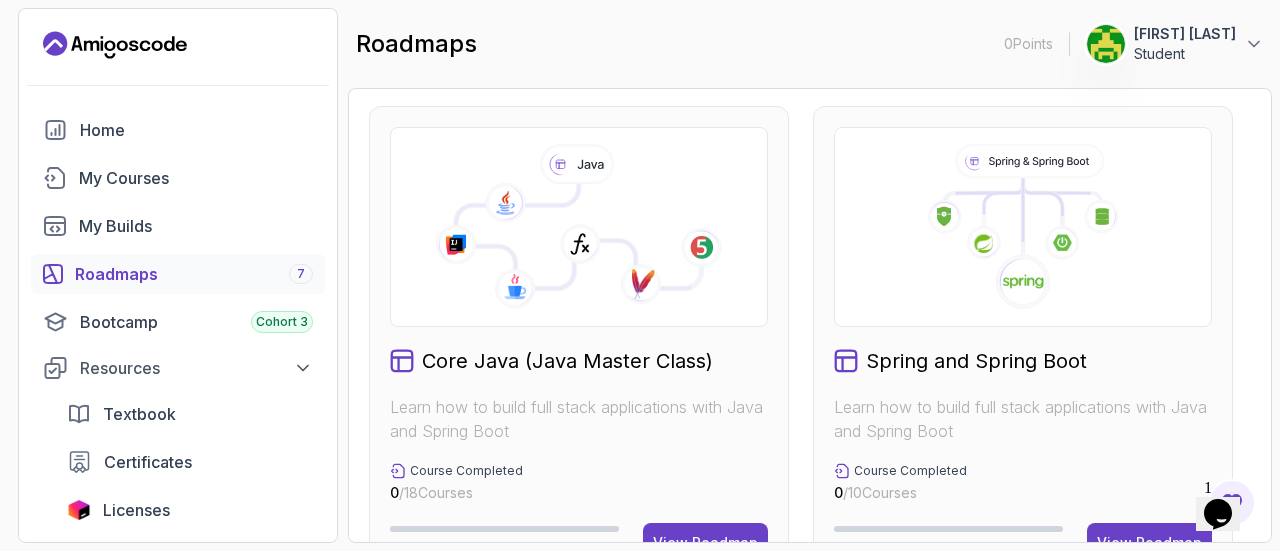 scroll, scrollTop: 582, scrollLeft: 0, axis: vertical 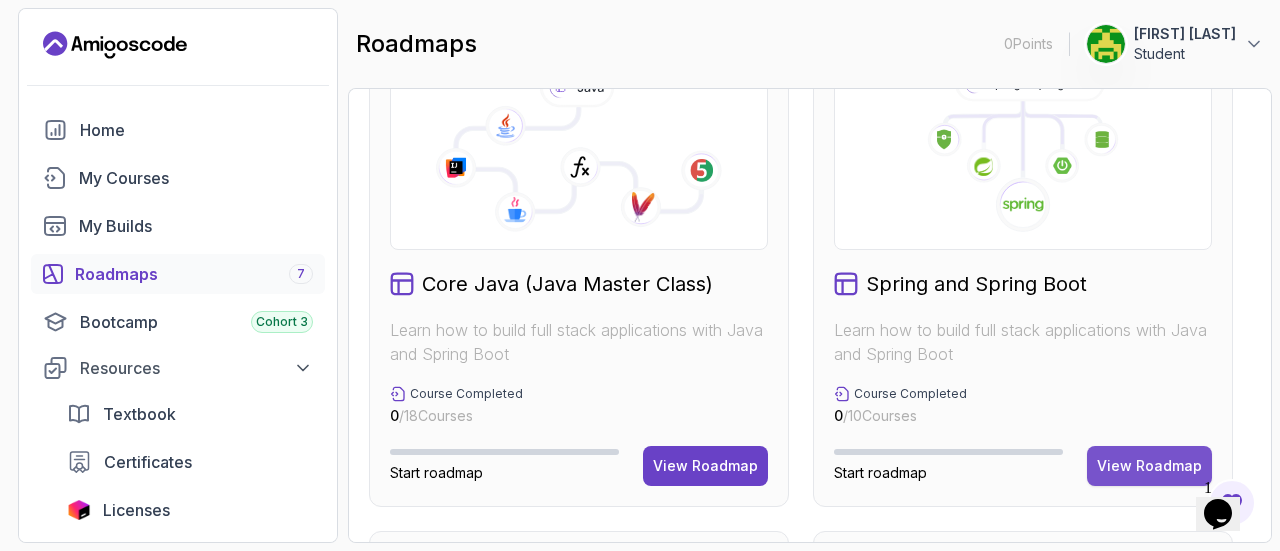 click on "View Roadmap" at bounding box center (1149, 466) 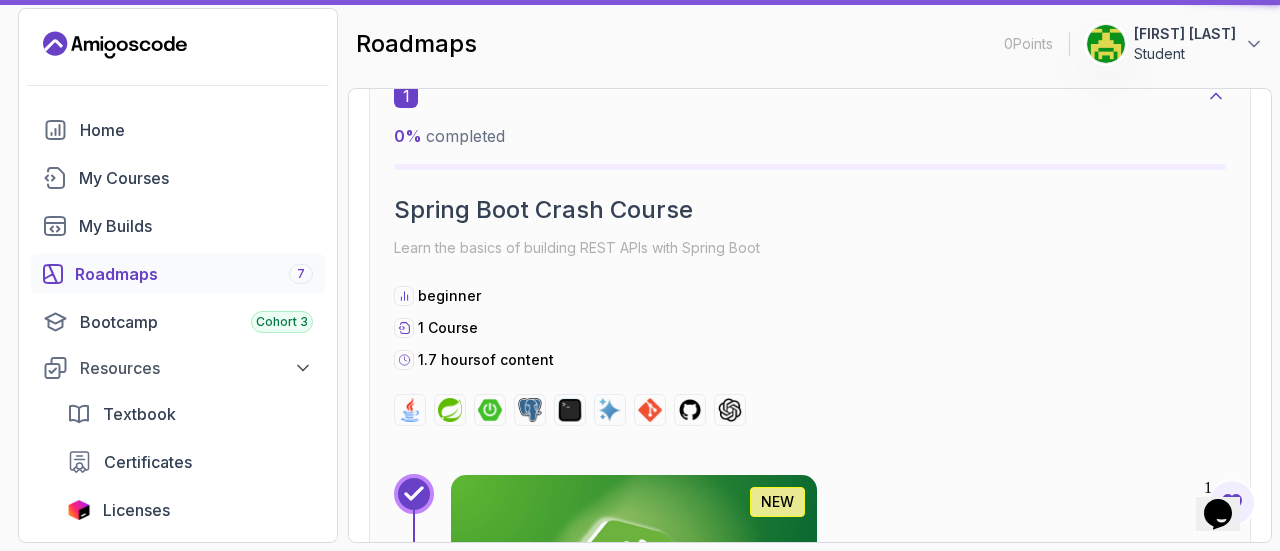 click 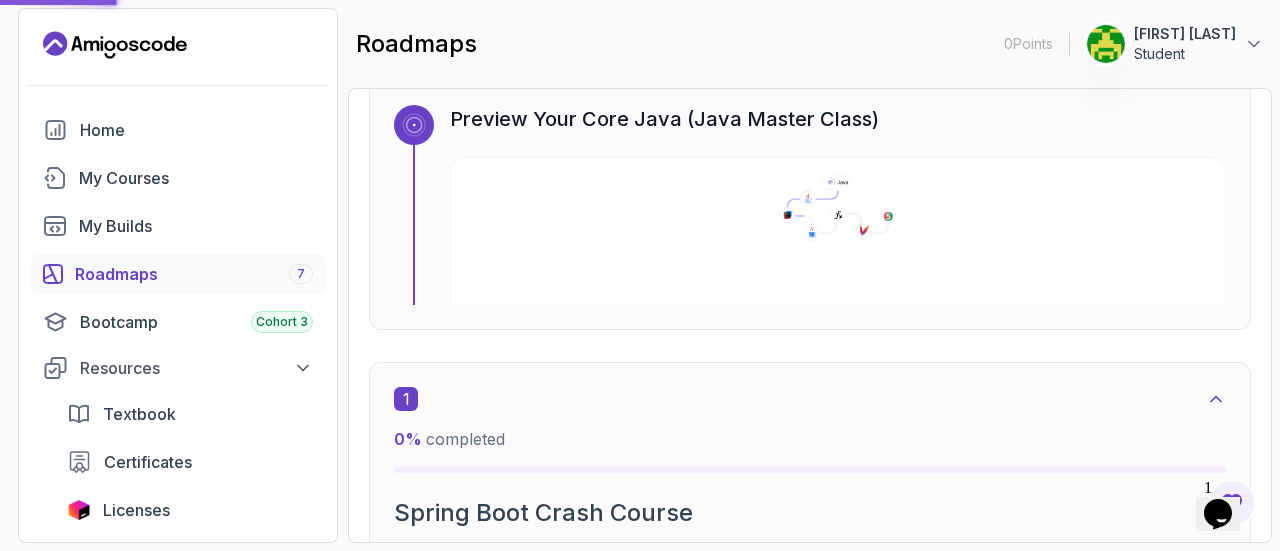 scroll, scrollTop: 596, scrollLeft: 0, axis: vertical 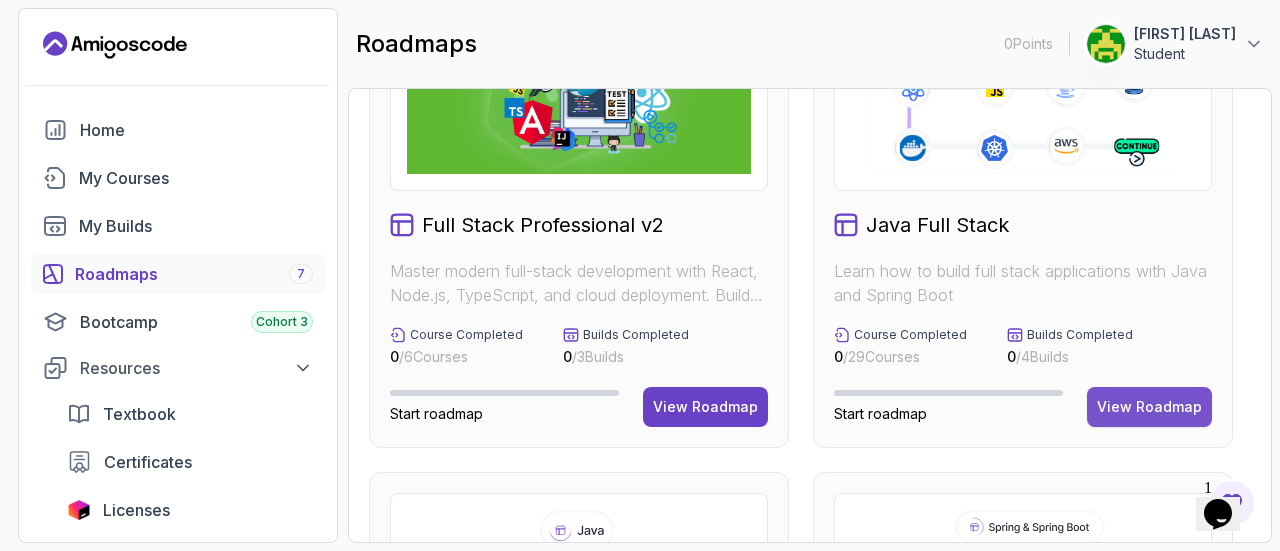 click on "View Roadmap" at bounding box center (1149, 407) 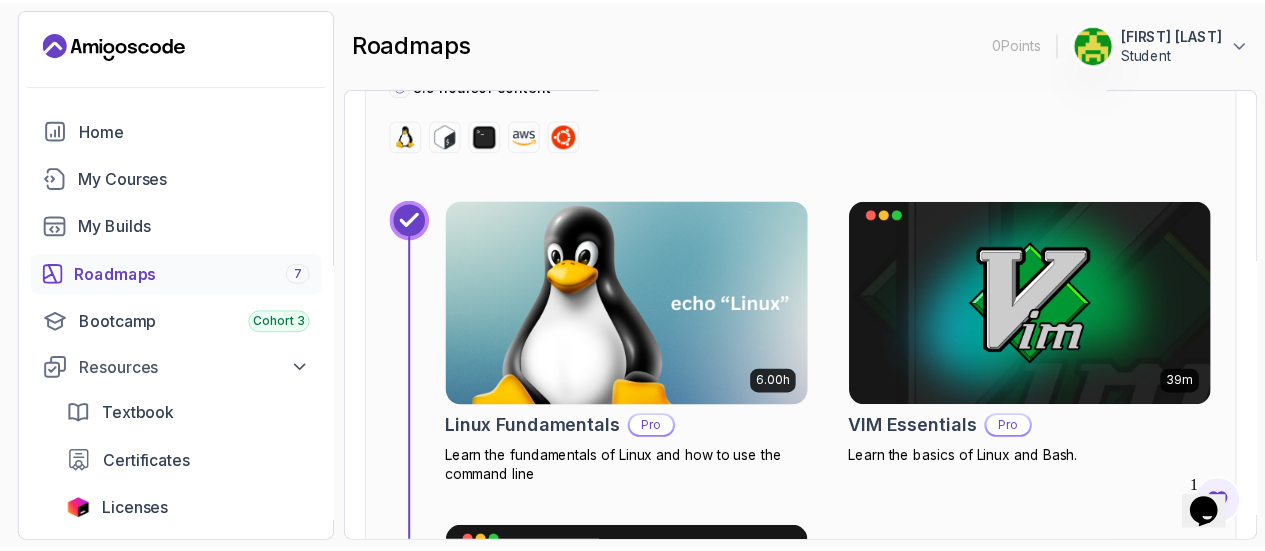 scroll, scrollTop: 857, scrollLeft: 0, axis: vertical 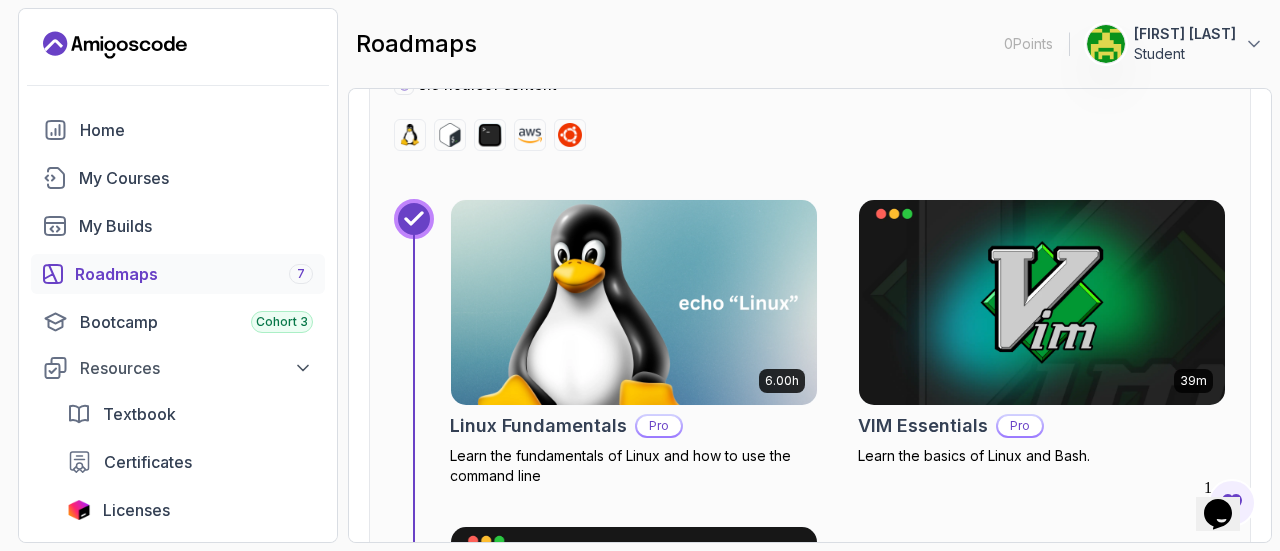click at bounding box center [634, 302] 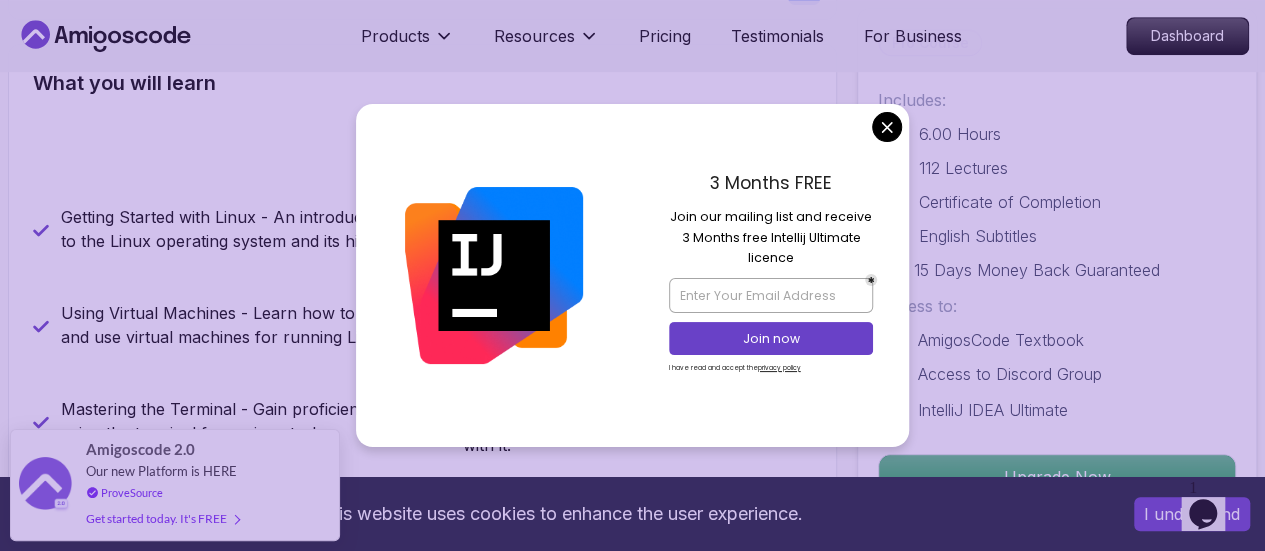 scroll, scrollTop: 7955, scrollLeft: 0, axis: vertical 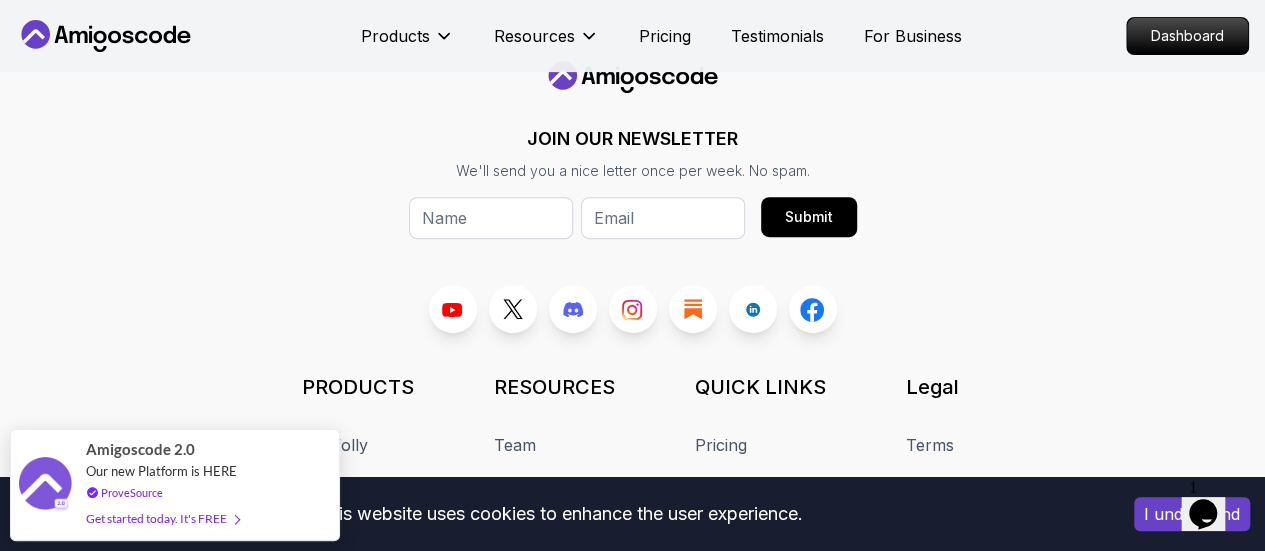 click on "This website uses cookies to enhance the user experience. I understand Products Resources Pricing Testimonials For Business Dashboard Products Resources Pricing Testimonials For Business Dashboard Linux Fundamentals Learn the fundamentals of Linux and how to use the command line Mama Samba Braima Djalo  /   Instructor Pro Course Includes: 6.00 Hours 112 Lectures Certificate of Completion English Subtitles 15 Days Money Back Guaranteed Access to: AmigosCode Textbook Access to Discord Group IntelliJ IDEA Ultimate Upgrade Now Share this Course or Copy link Got a Team of 5 or More? With one subscription, give your entire team access to all courses and features. Check our Business Plan Mama Samba Braima Djalo  /   Instructor What you will learn linux ubuntu terminal bash Getting Started with Linux - An introduction to the Linux operating system and its history. Linux Installation (Mac, Windows, Linux) - Step-by-step guide to installing Linux on different platforms.
Why Should You Take This Course" at bounding box center (632, -3554) 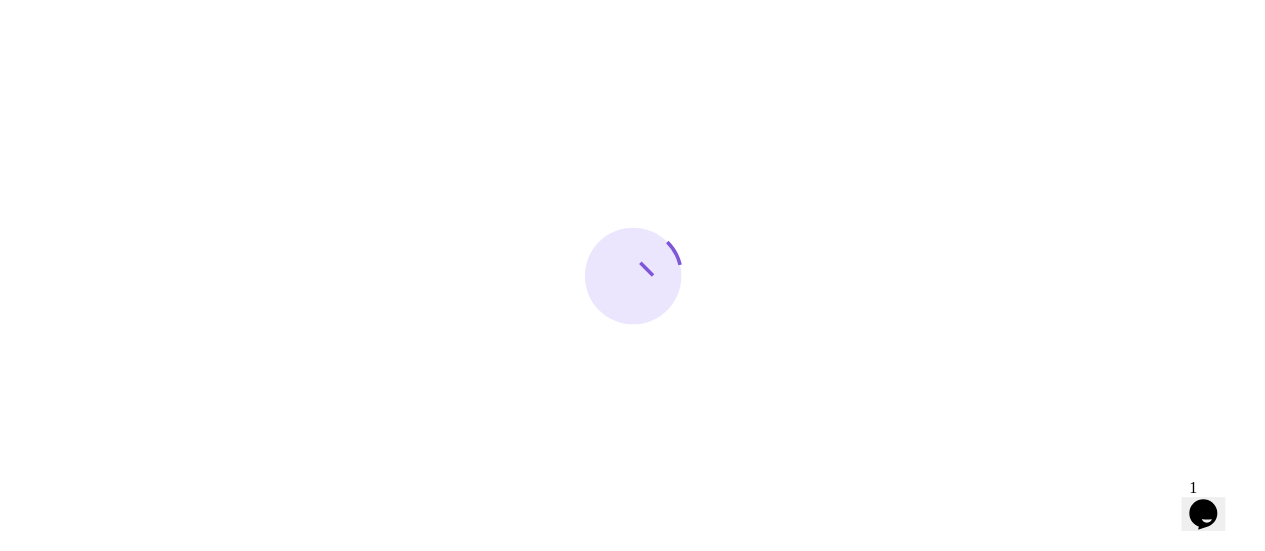 scroll, scrollTop: 0, scrollLeft: 0, axis: both 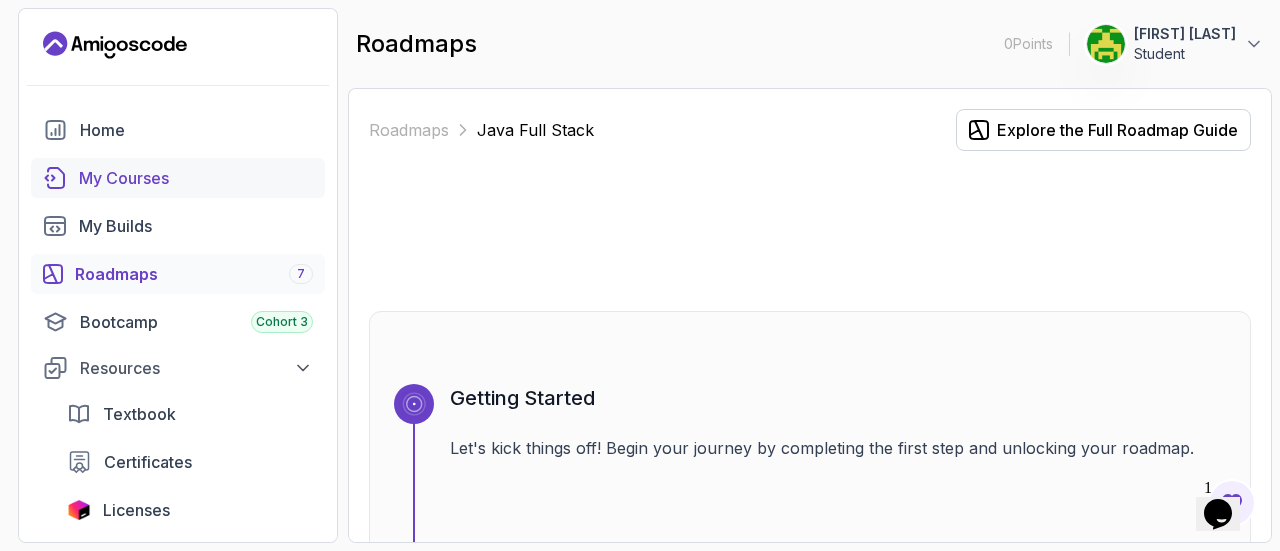 click on "My Courses" at bounding box center [196, 178] 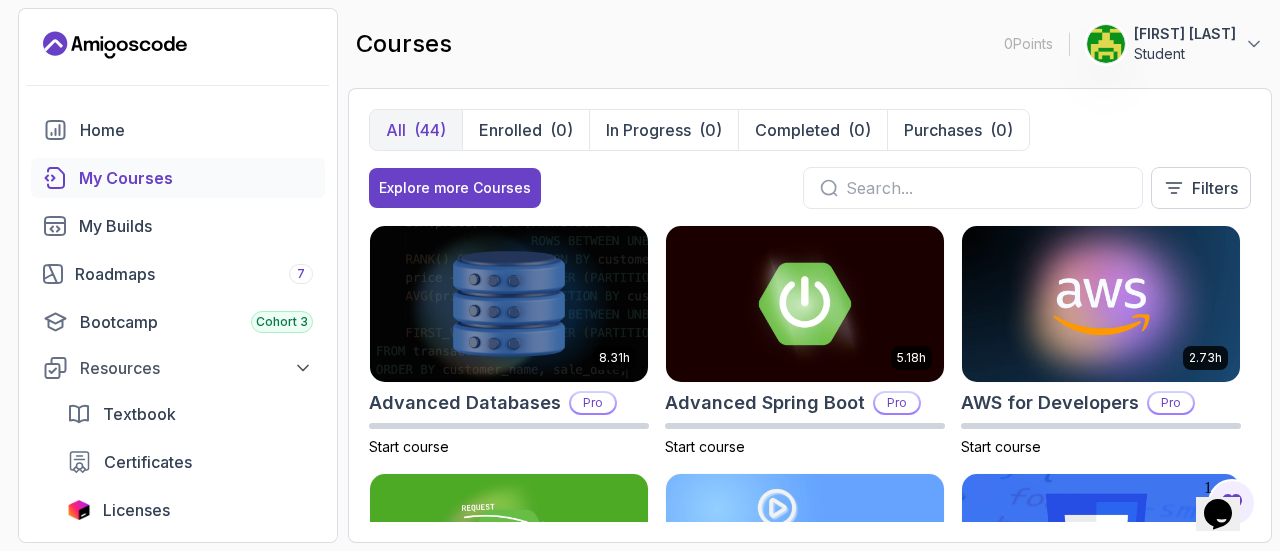 click on "All (44)" at bounding box center (416, 130) 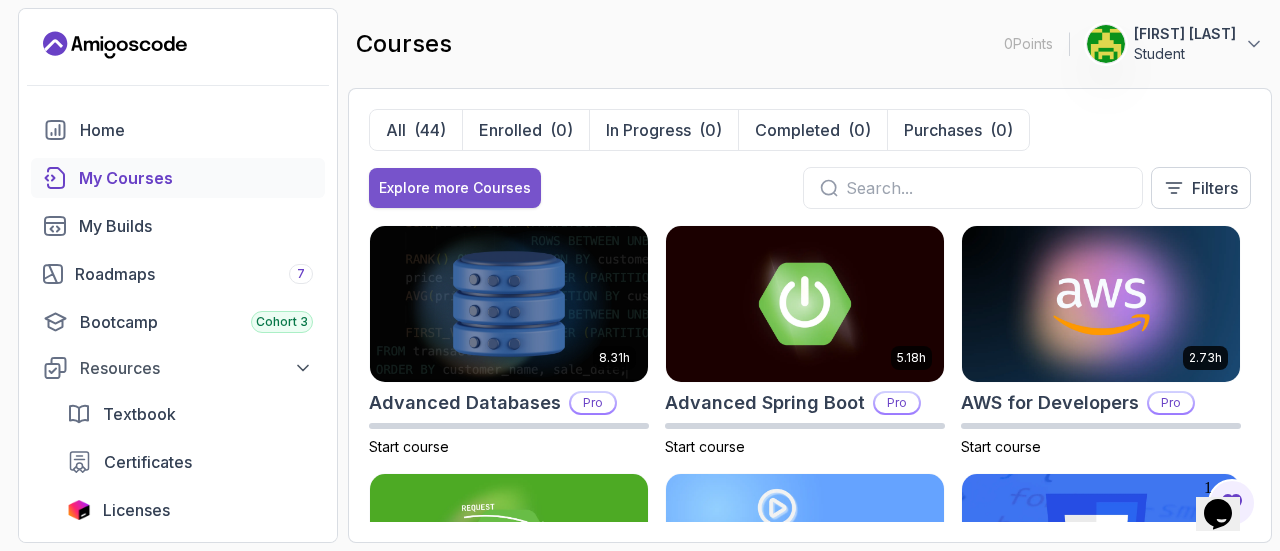 click on "Explore more Courses" at bounding box center (455, 188) 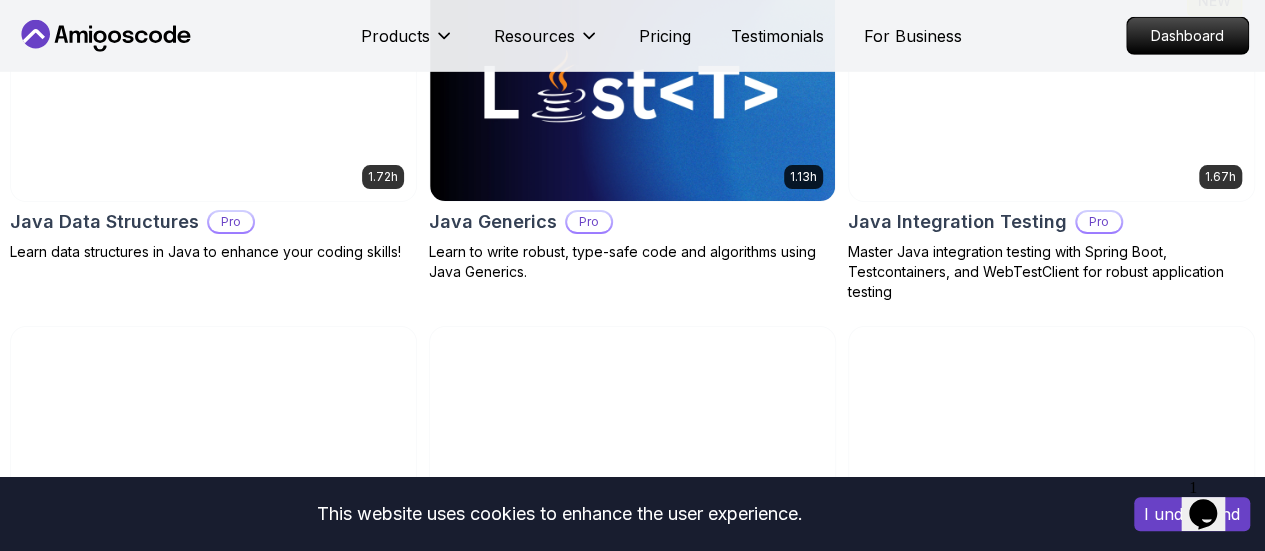 scroll, scrollTop: 3092, scrollLeft: 0, axis: vertical 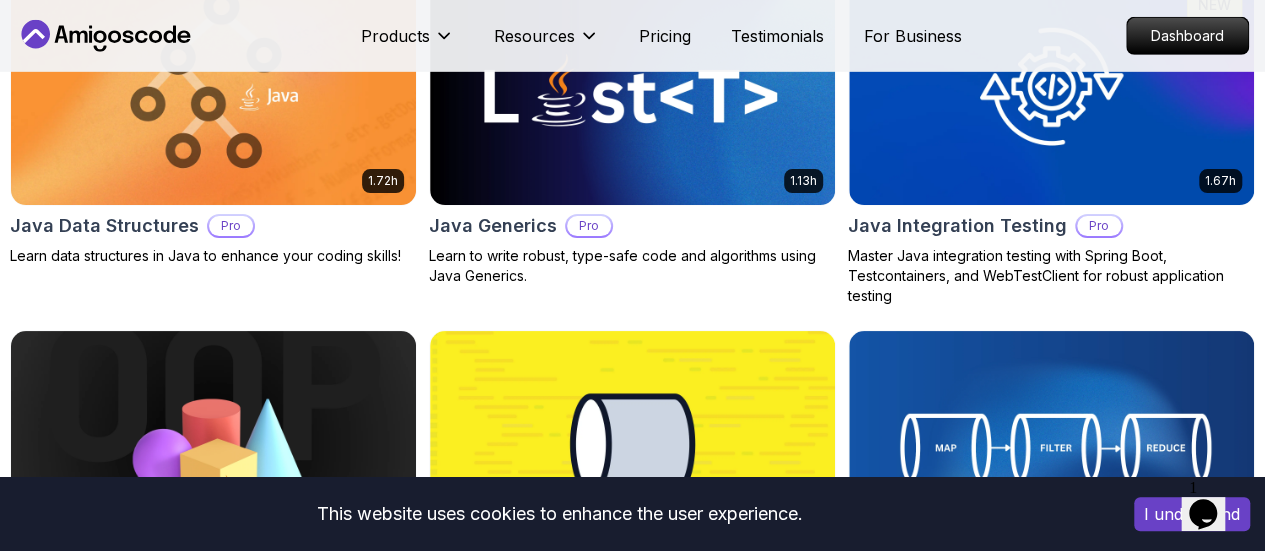 click on "Free" at bounding box center (0, 0) 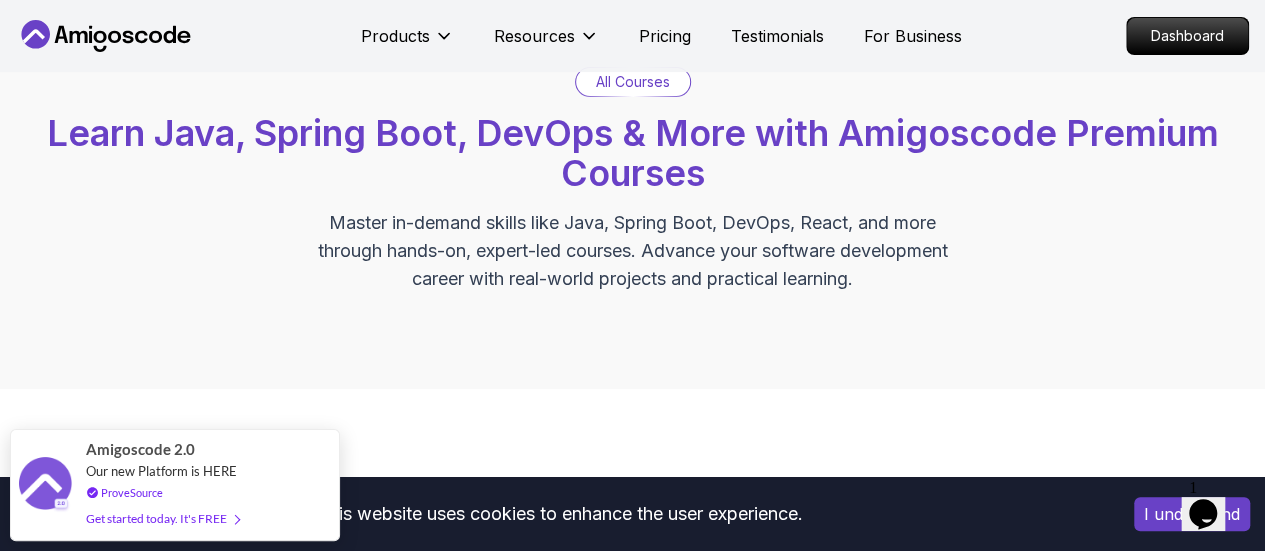 scroll, scrollTop: 0, scrollLeft: 0, axis: both 